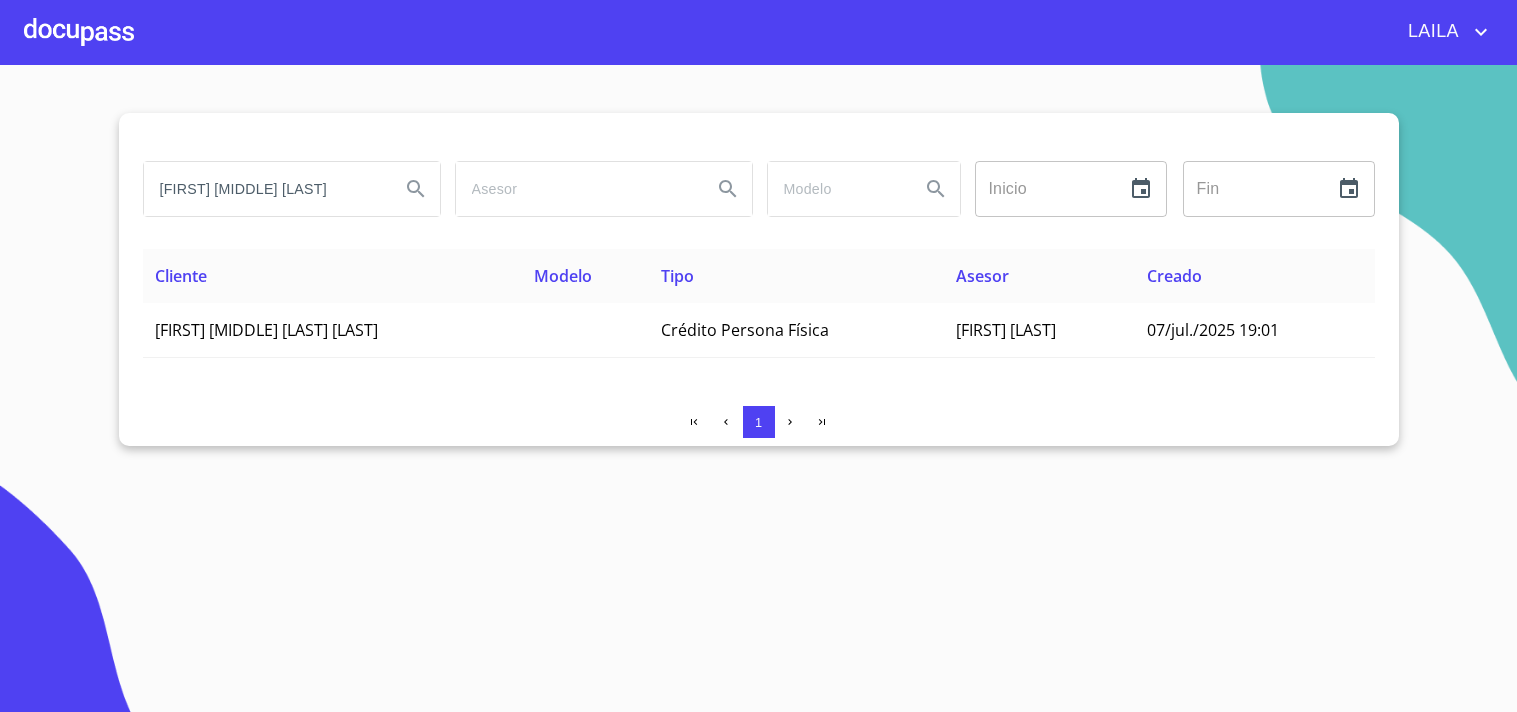 scroll, scrollTop: 0, scrollLeft: 0, axis: both 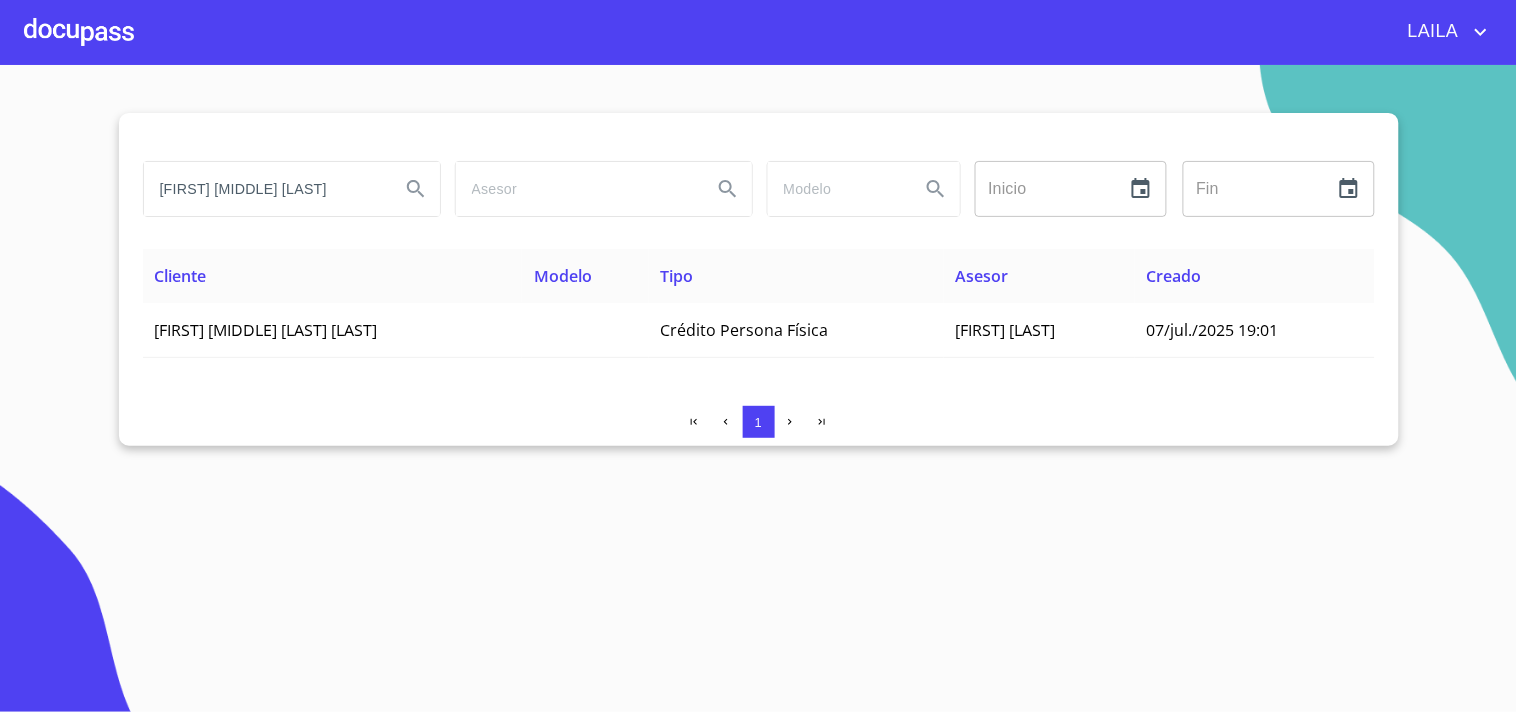 click on "[FIRST] [MIDDLE] [LAST]" at bounding box center (264, 189) 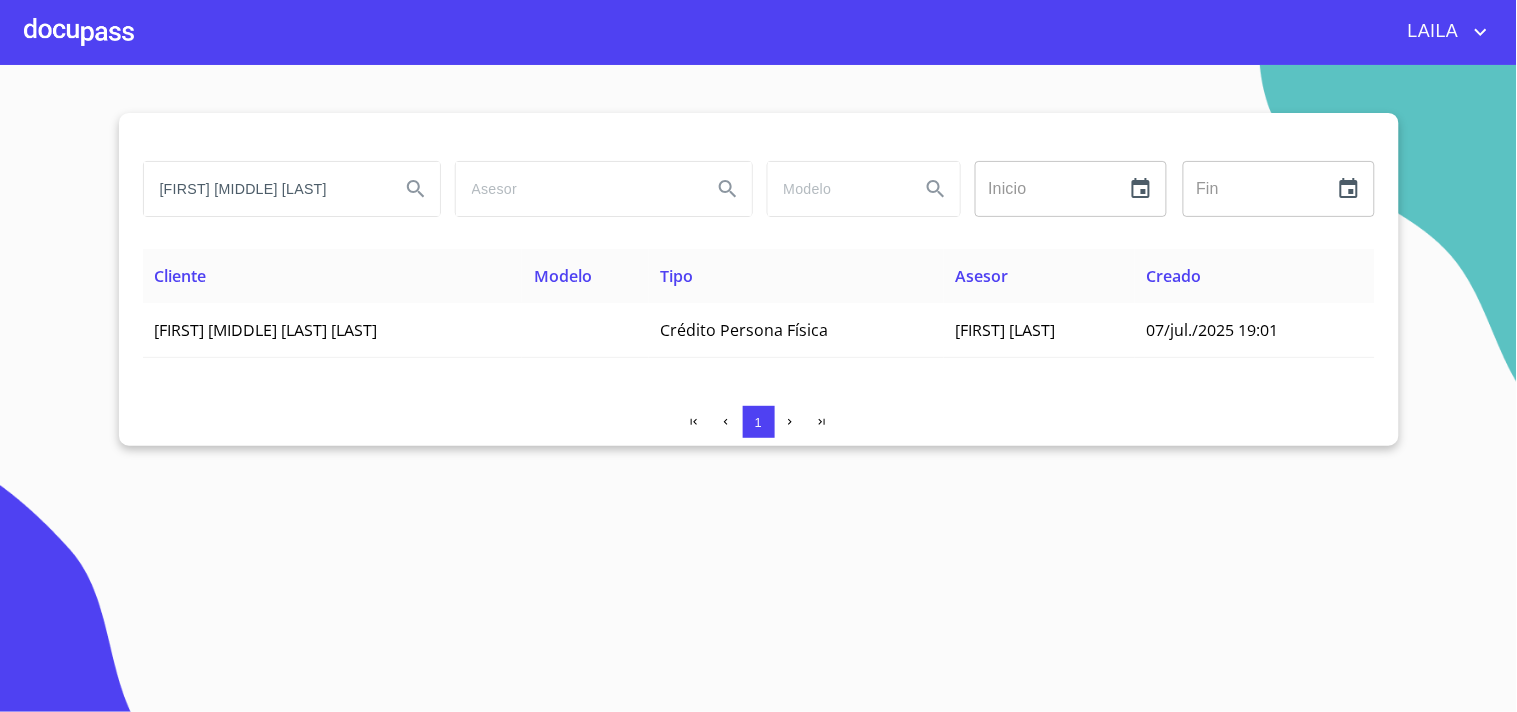 type on "[FIRST] [MIDDLE] [LAST]" 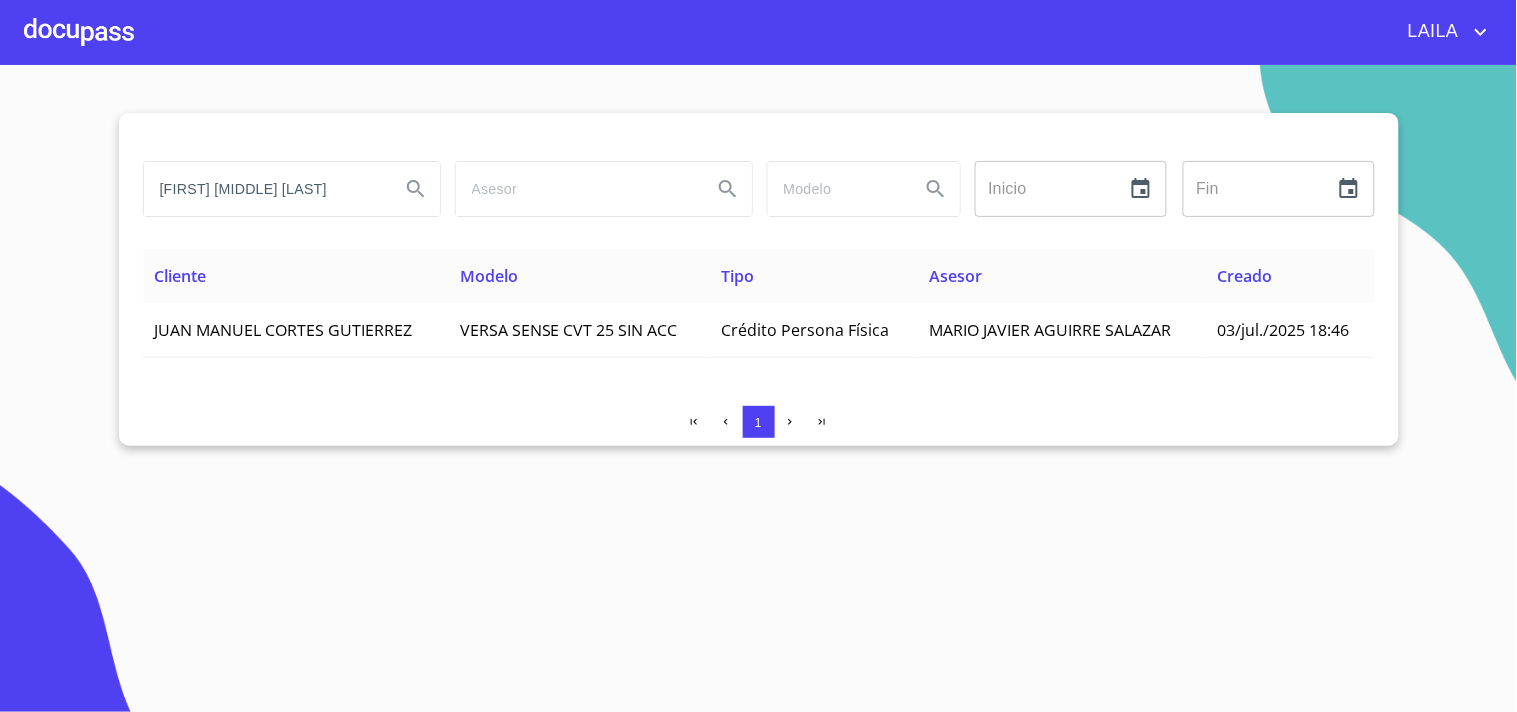 click on "[FIRST] [MIDDLE] [LAST]" at bounding box center (264, 189) 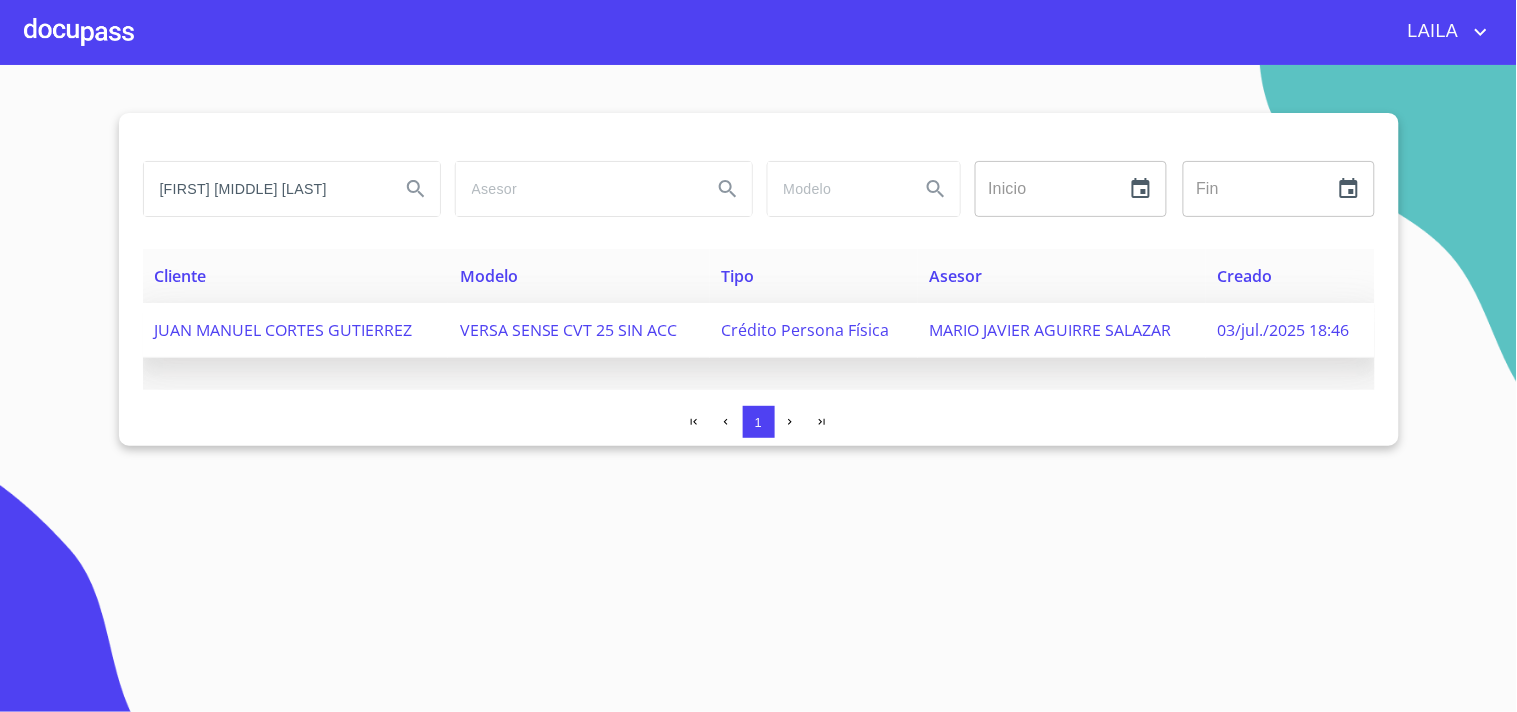 click on "JUAN  MANUEL  CORTES   GUTIERREZ" at bounding box center (284, 330) 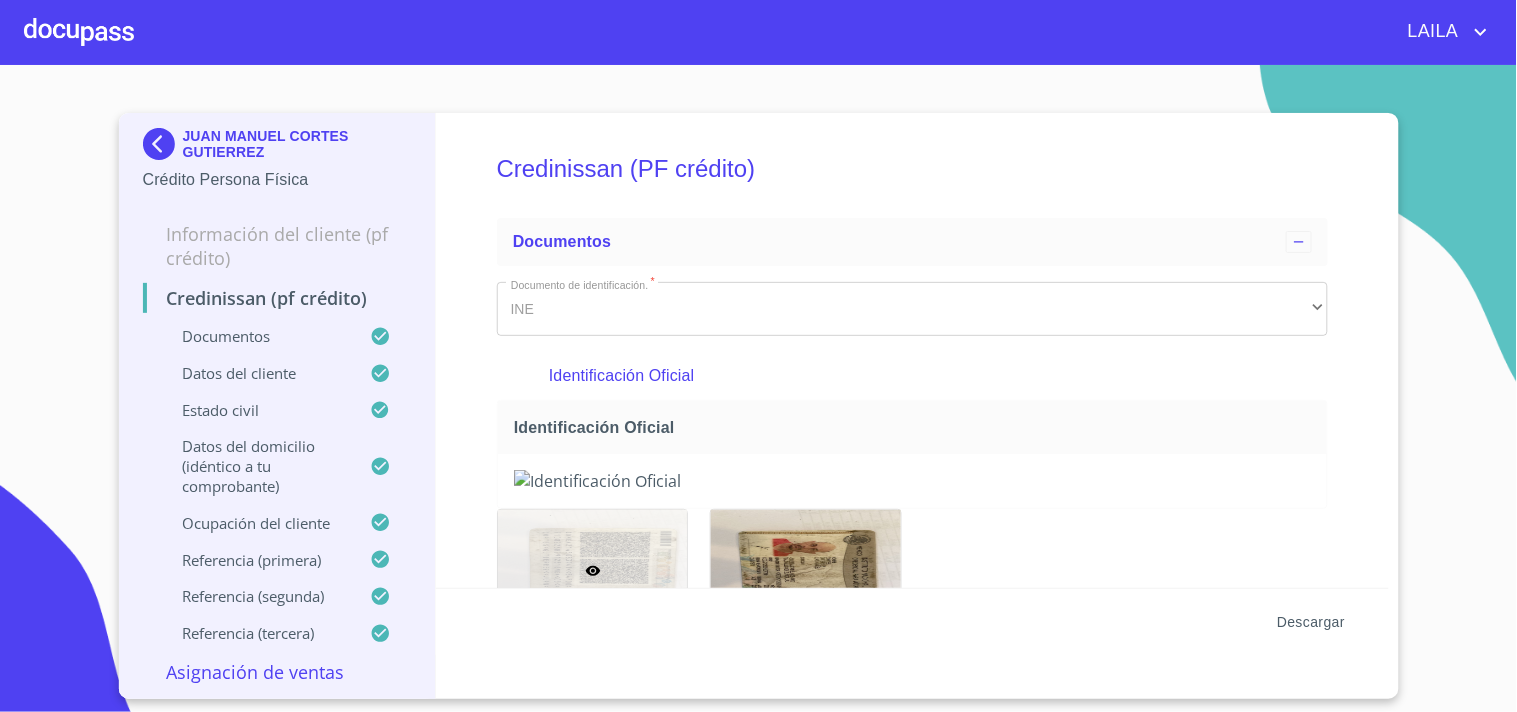 click on "Descargar" at bounding box center (1311, 622) 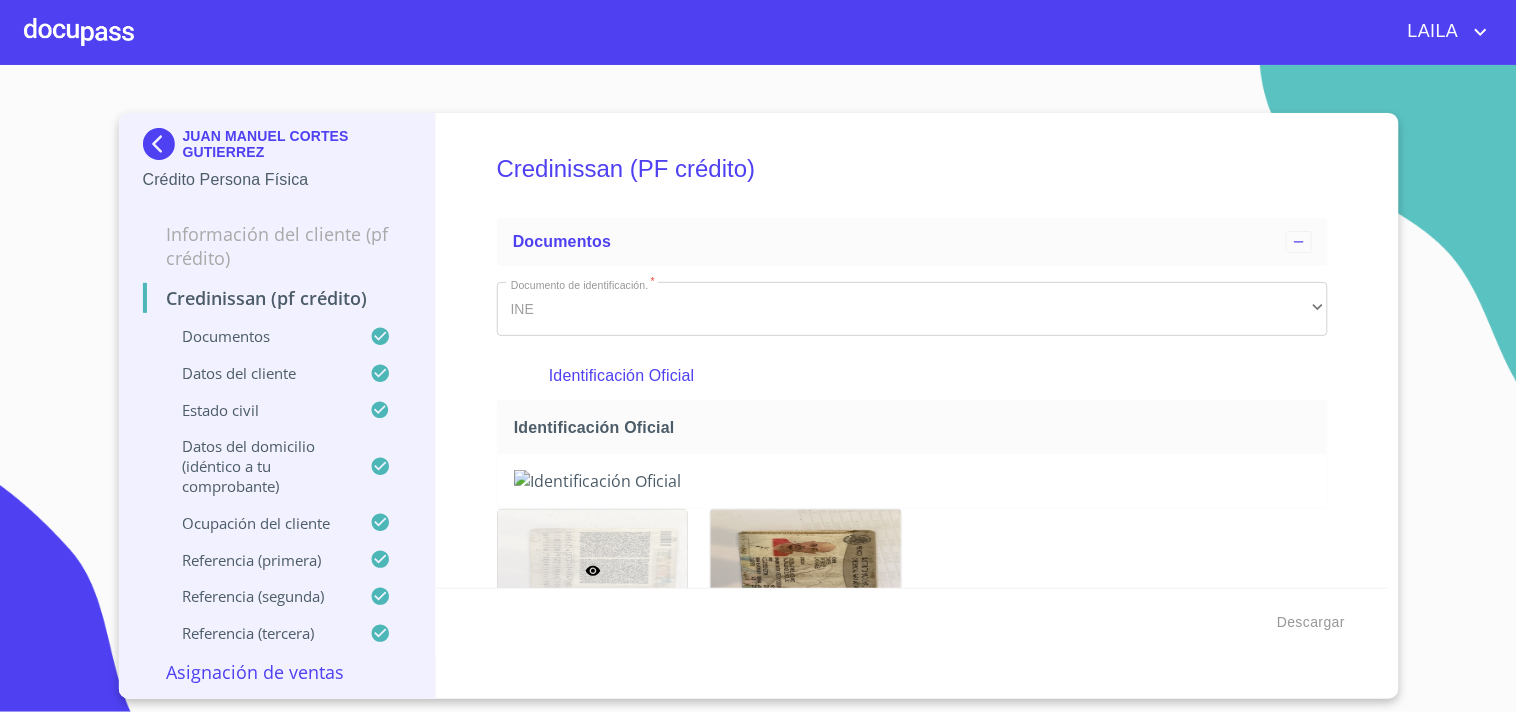 type 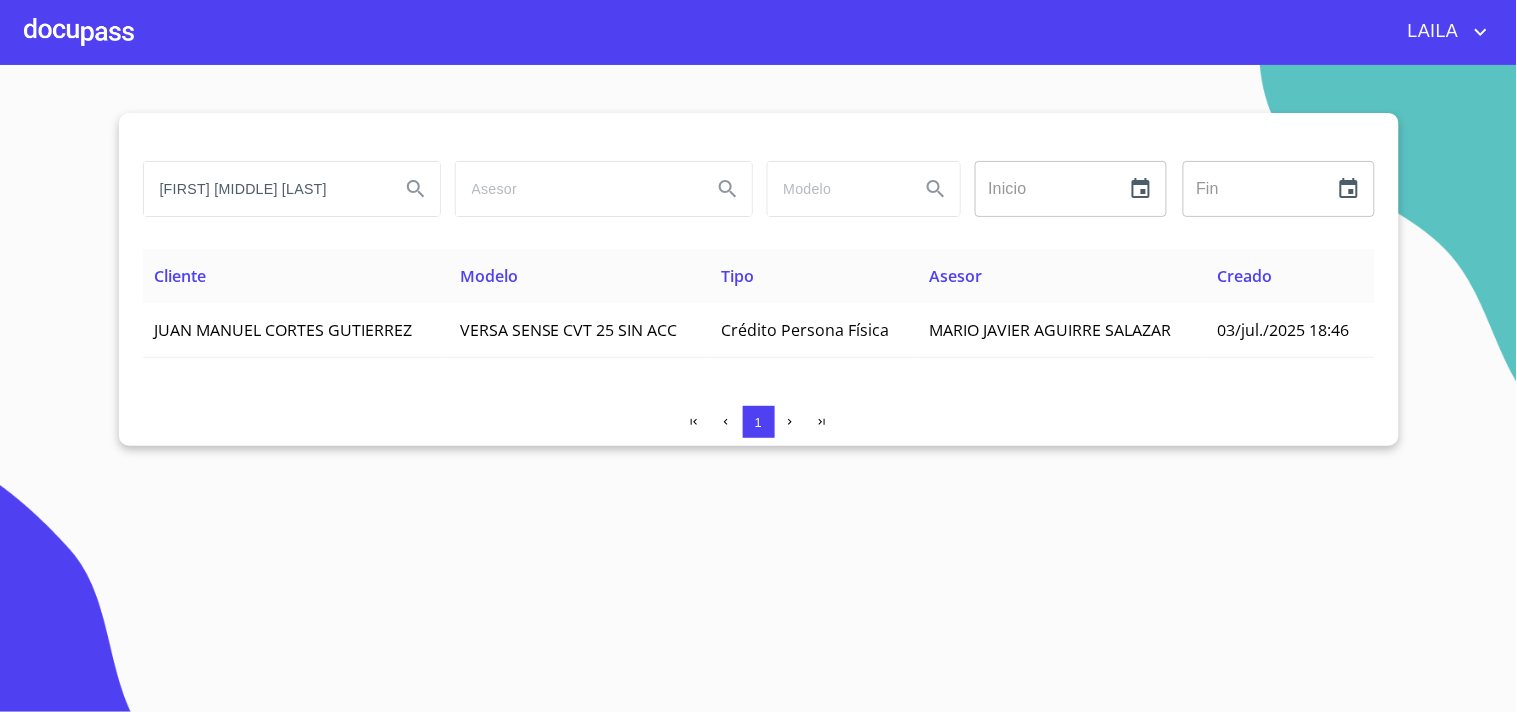 click on "[FIRST] [MIDDLE] [LAST]" at bounding box center (264, 189) 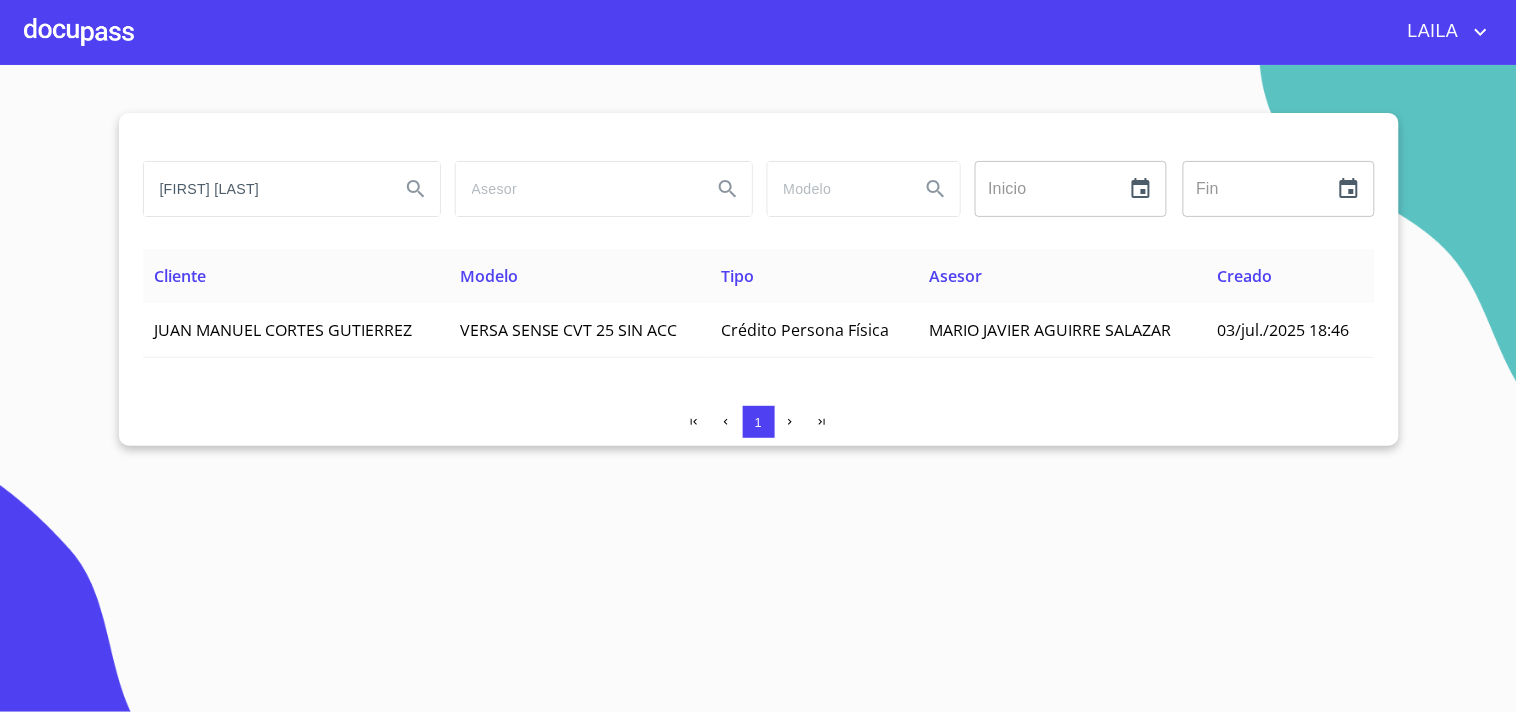 type on "[FIRST] [LAST]" 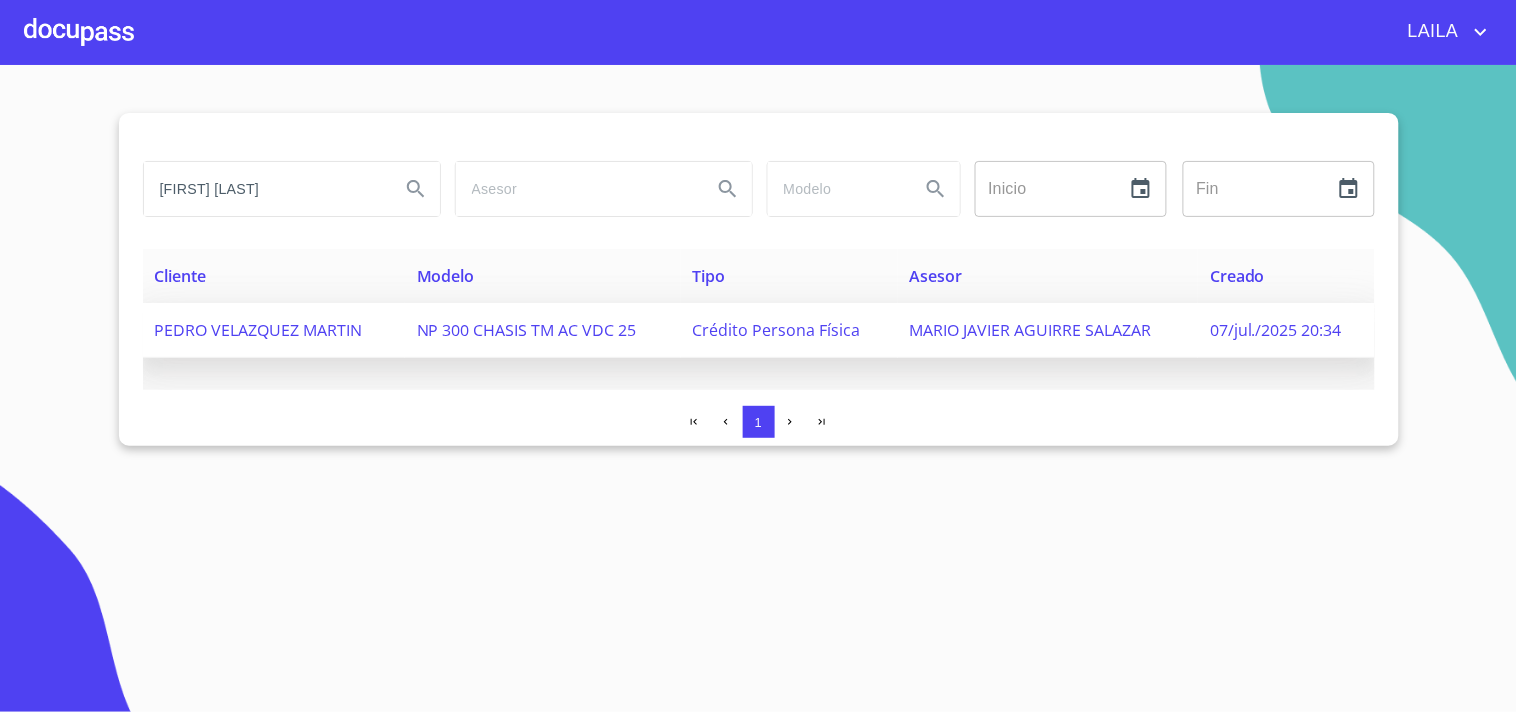 click on "PEDRO  VELAZQUEZ  MARTIN" at bounding box center (259, 330) 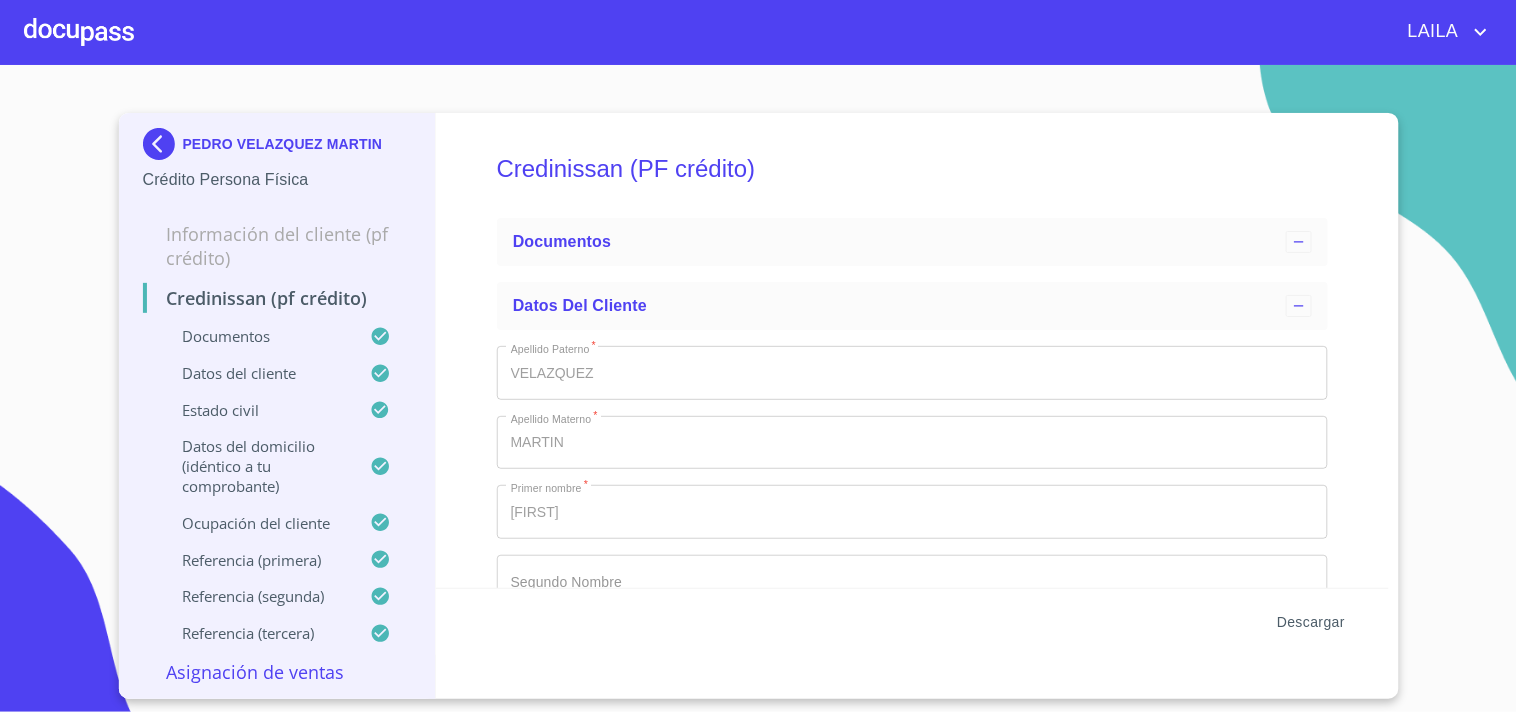click on "Descargar" at bounding box center (1311, 622) 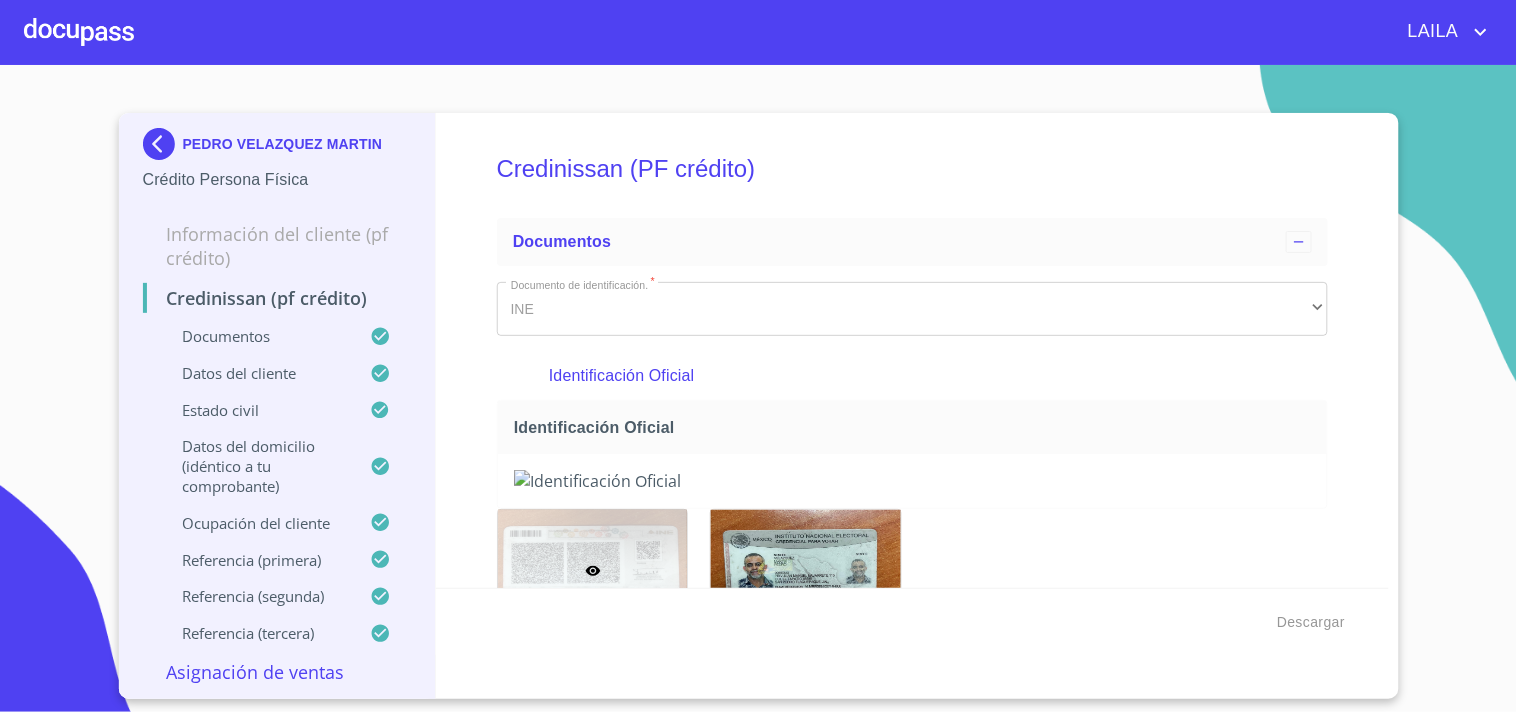 click at bounding box center (163, 144) 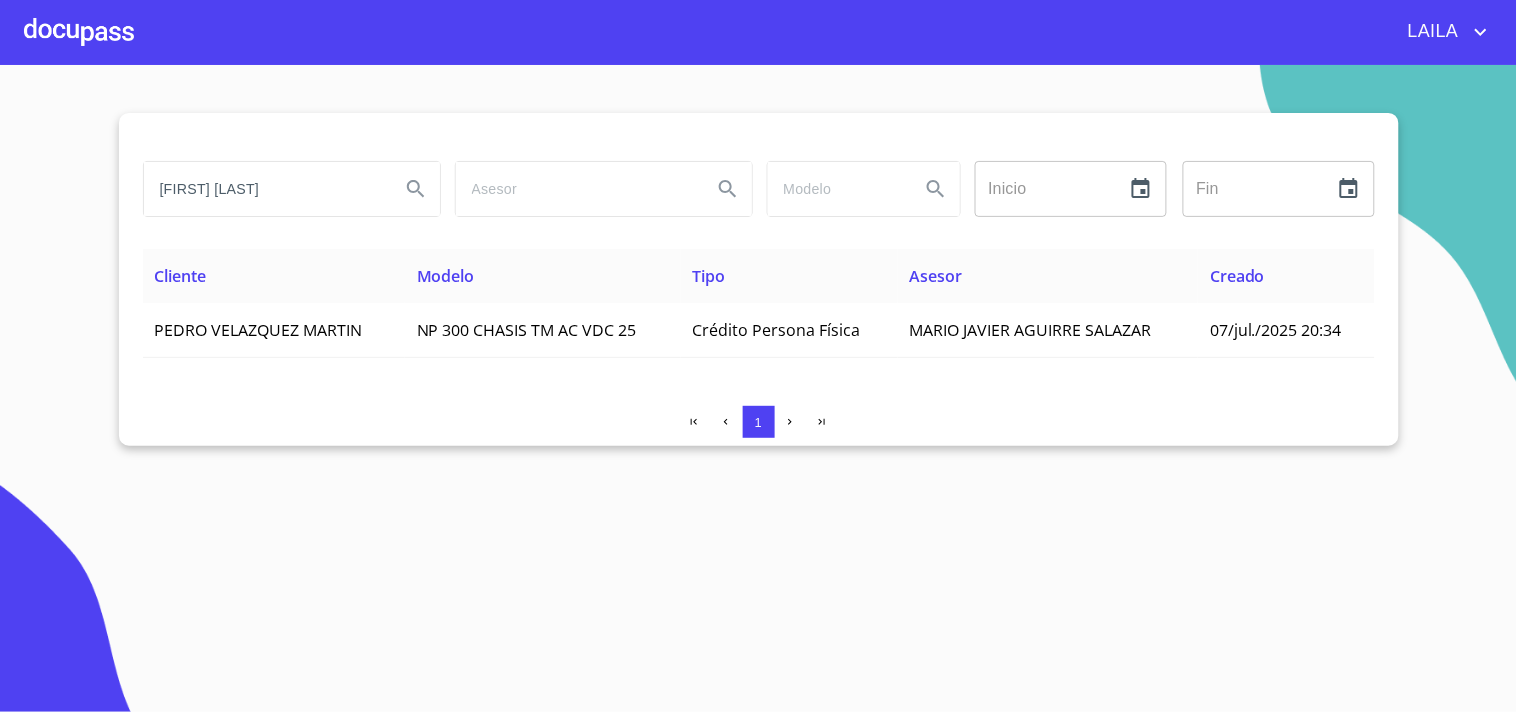 click on "[FIRST] [LAST]" at bounding box center (264, 189) 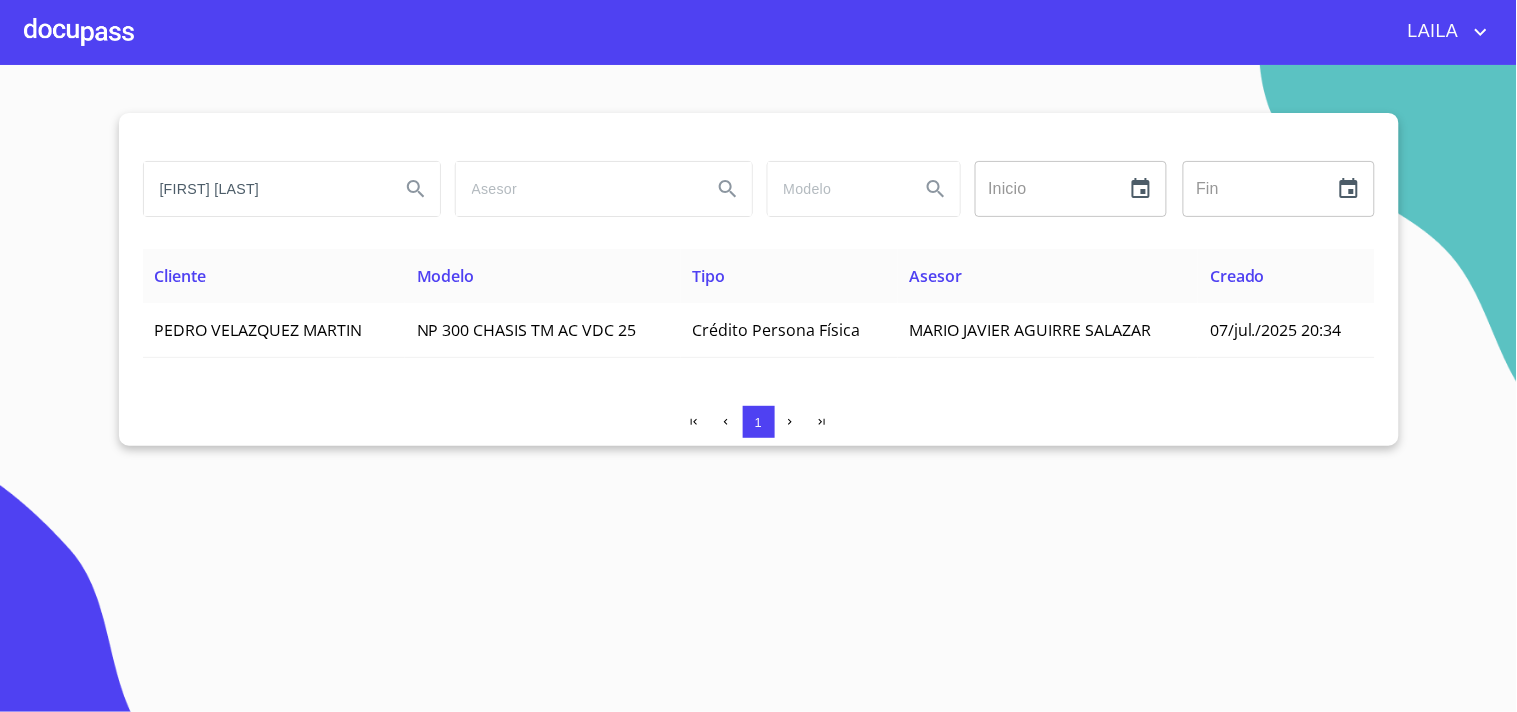 type on "[FIRST] [LAST]" 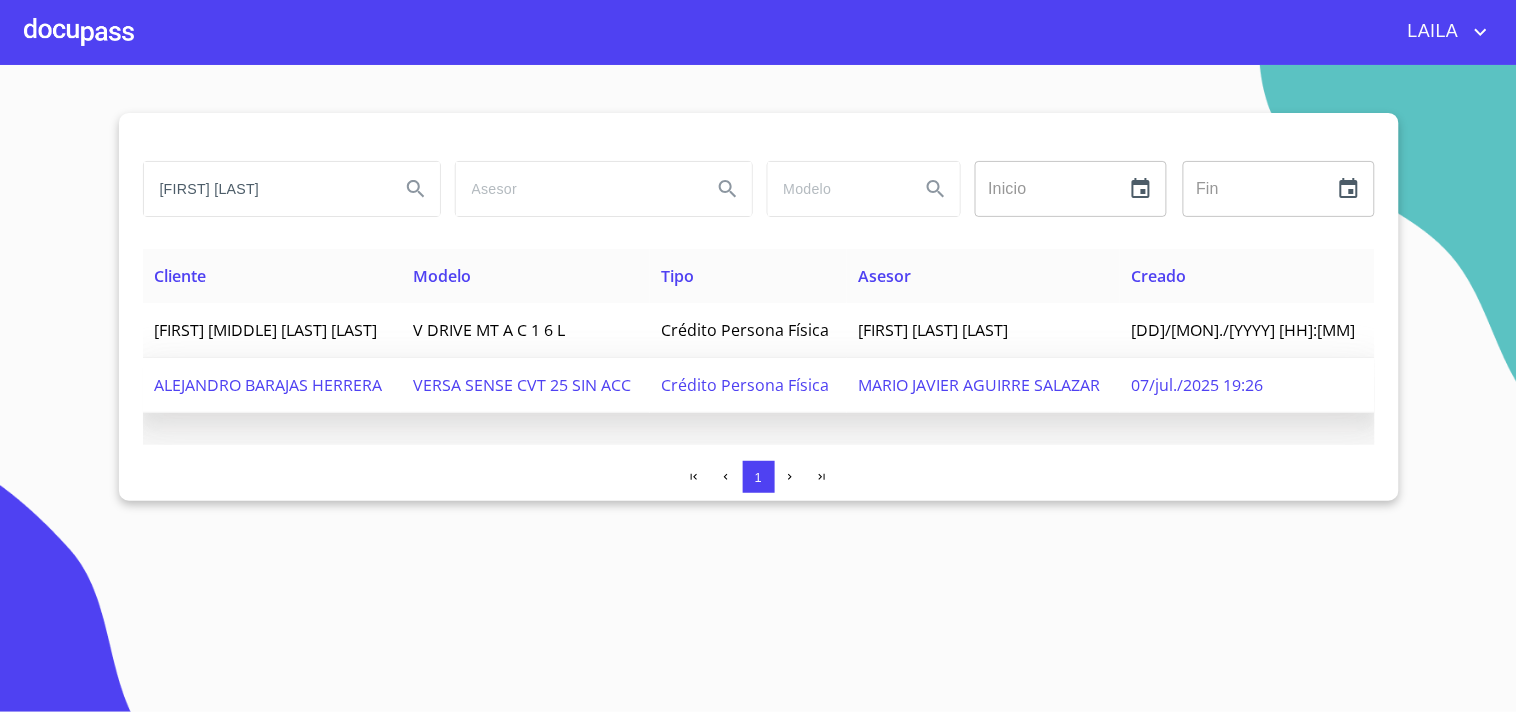 click on "ALEJANDRO  BARAJAS  HERRERA" at bounding box center [266, 330] 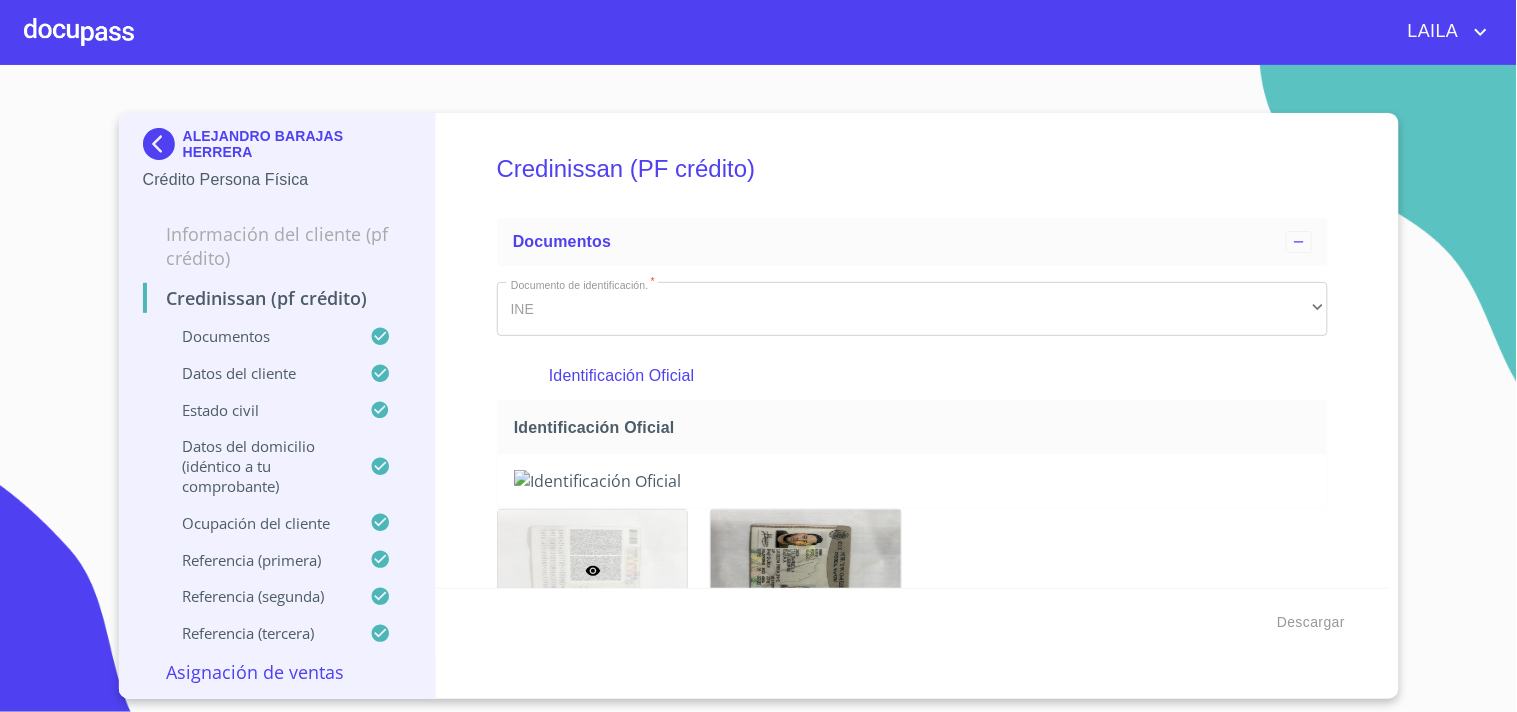 scroll, scrollTop: 0, scrollLeft: 0, axis: both 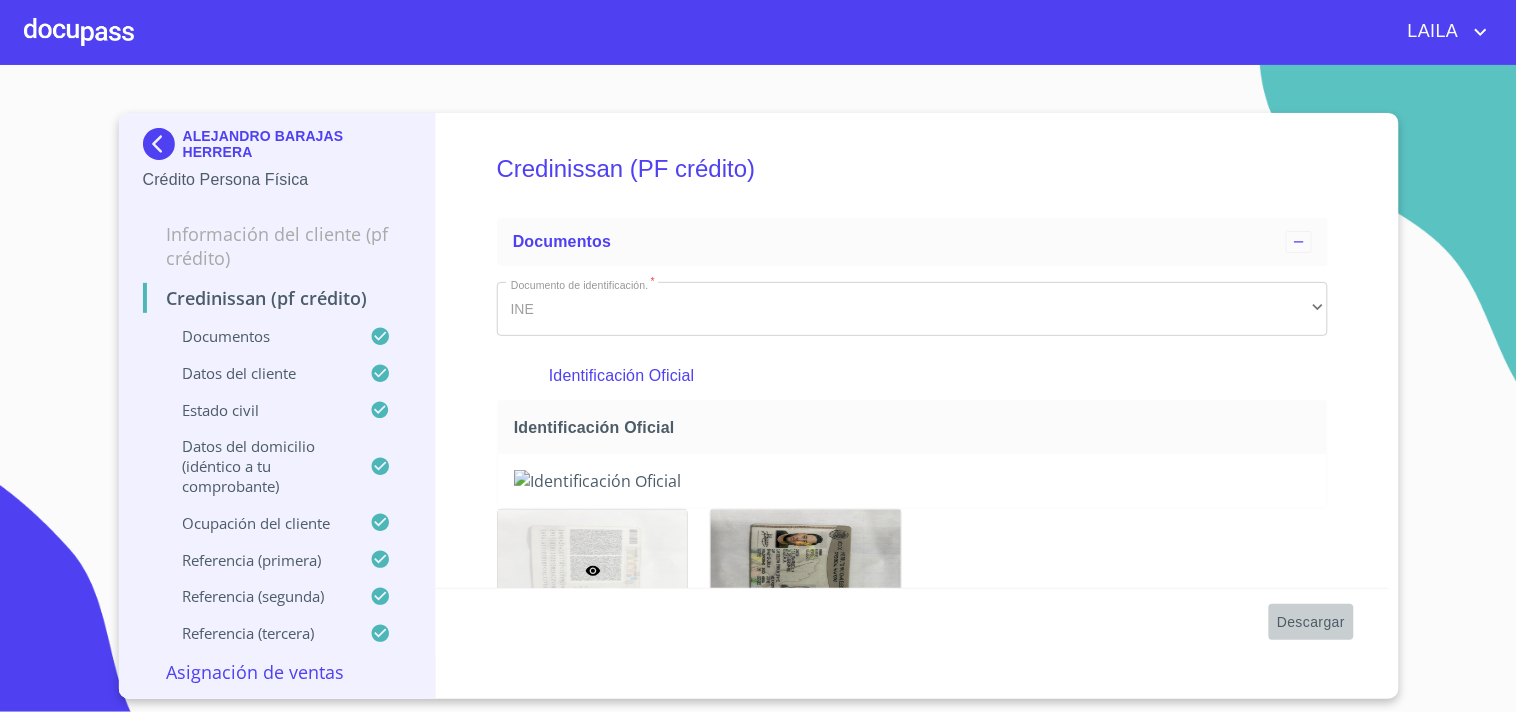 click on "Descargar" at bounding box center [1311, 622] 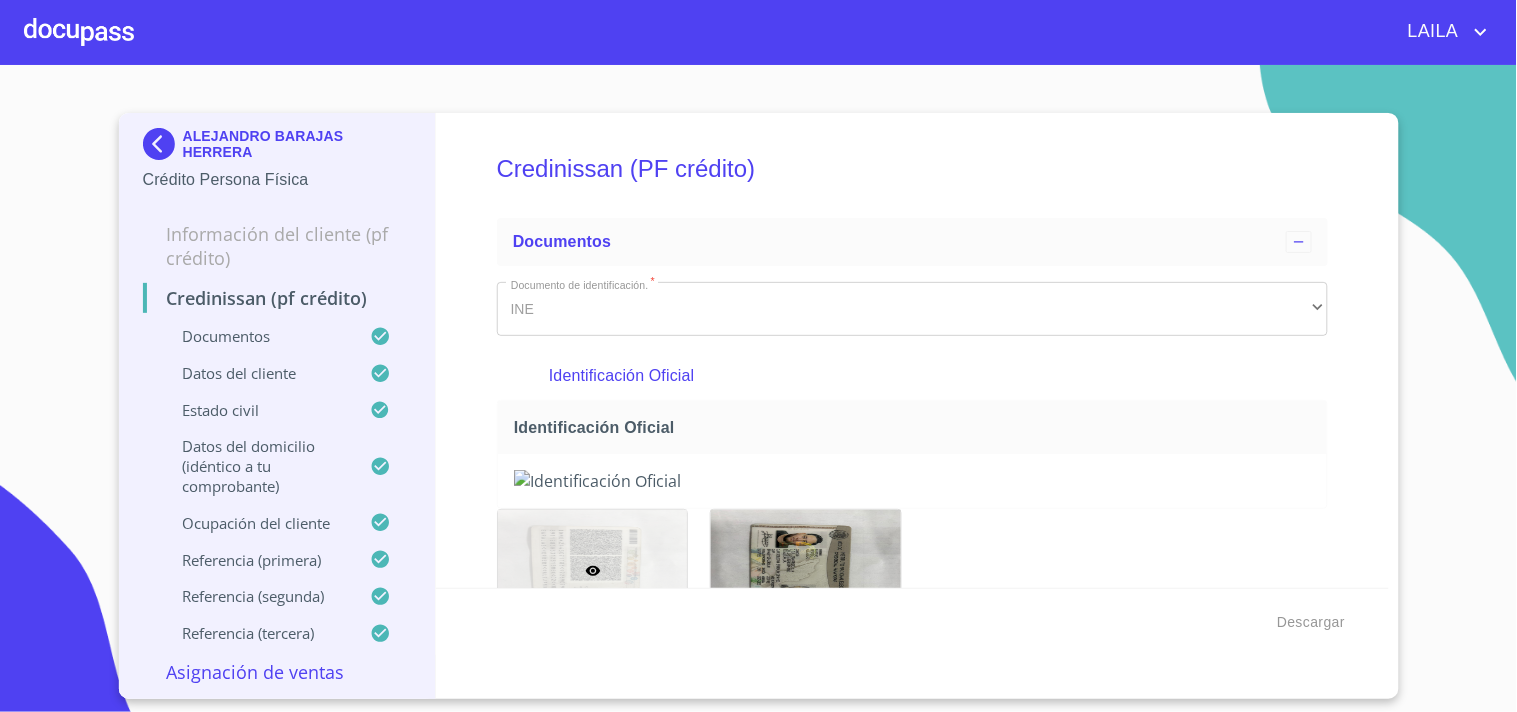 click at bounding box center (163, 144) 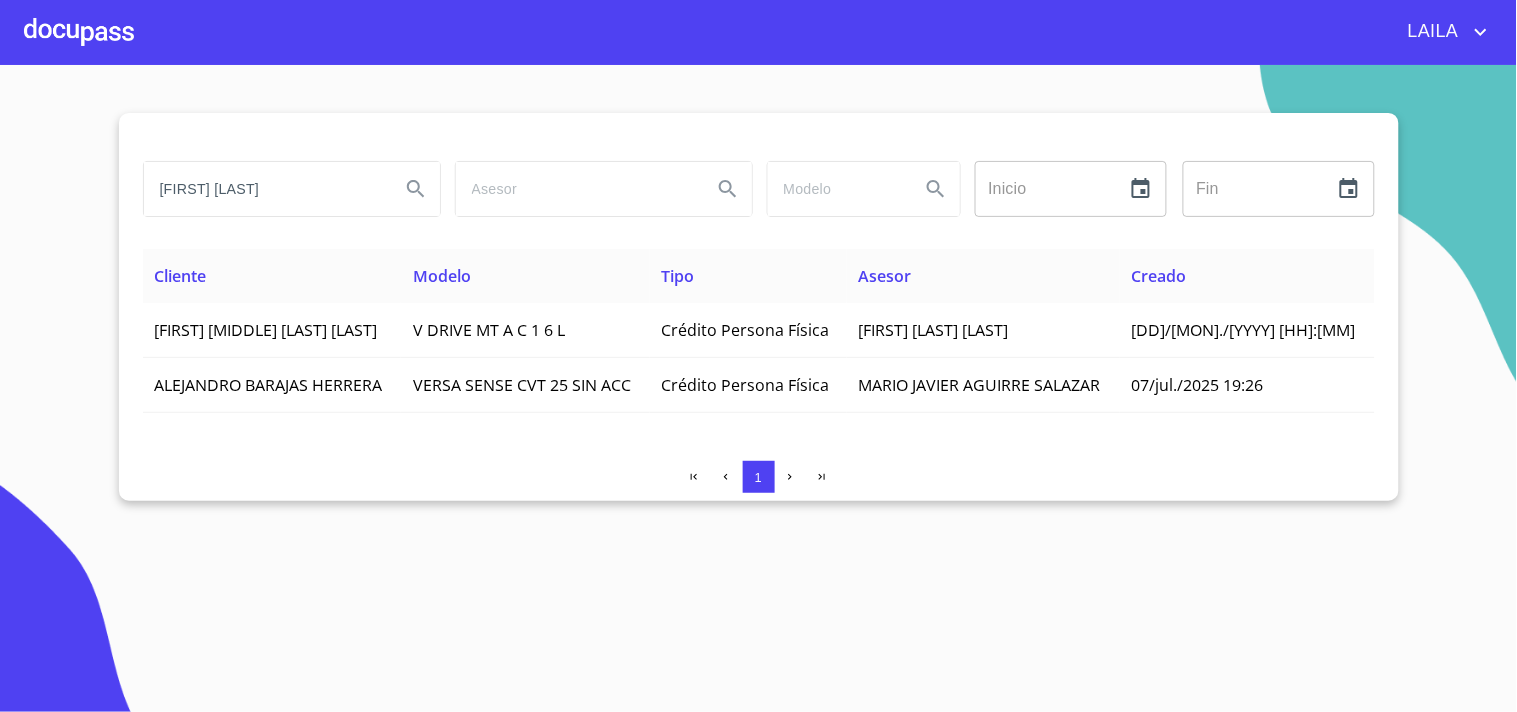 click on "[FIRST] [LAST]" at bounding box center [264, 189] 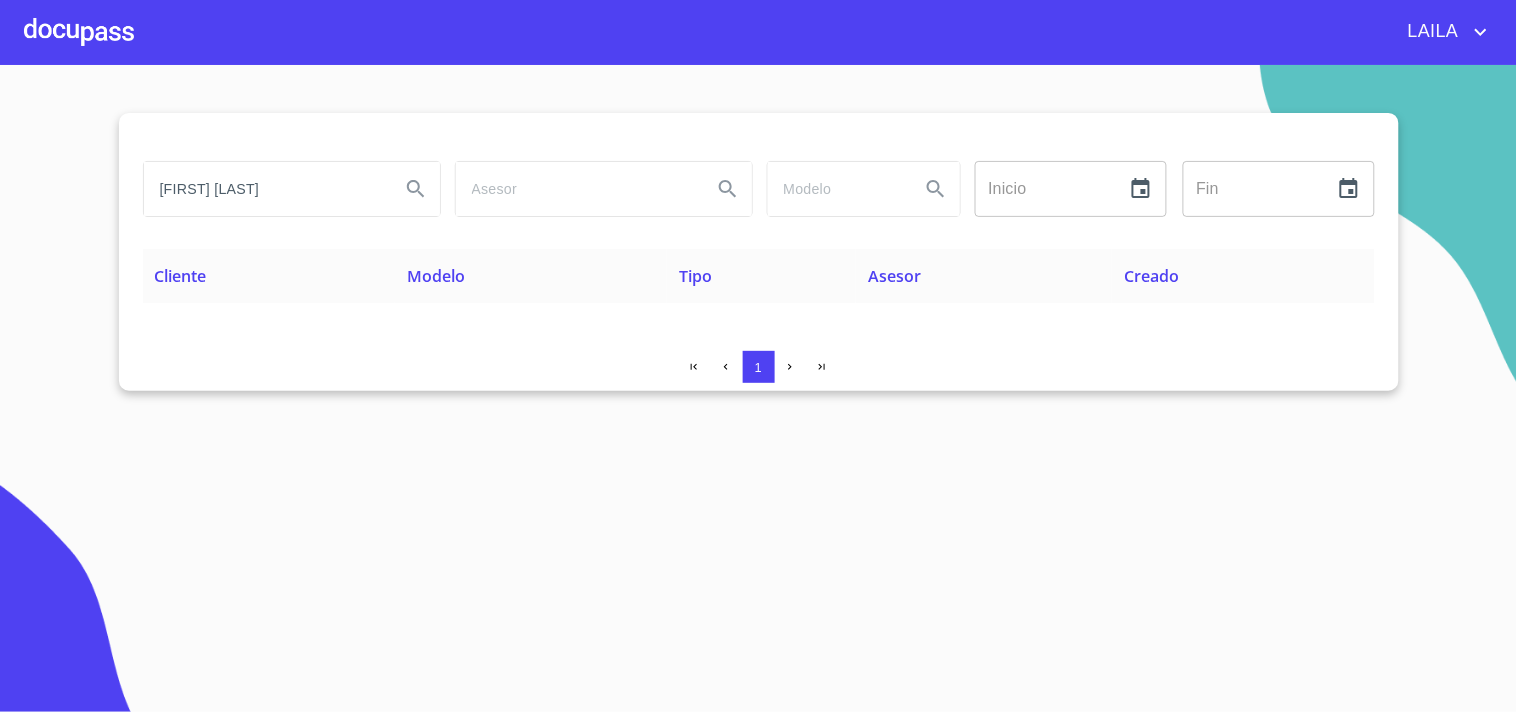 click on "[FIRST] [LAST]" at bounding box center [264, 189] 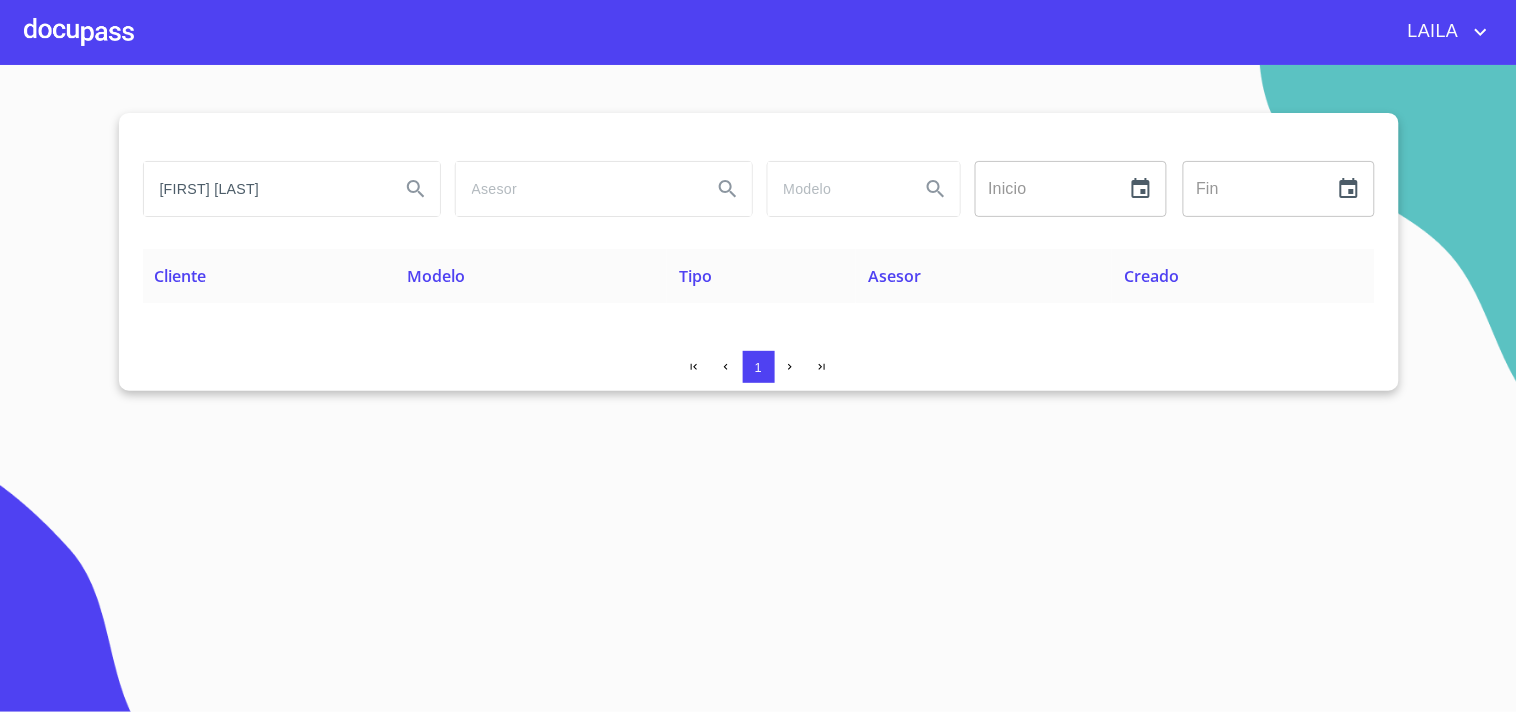 type on "[FIRST] [LAST]" 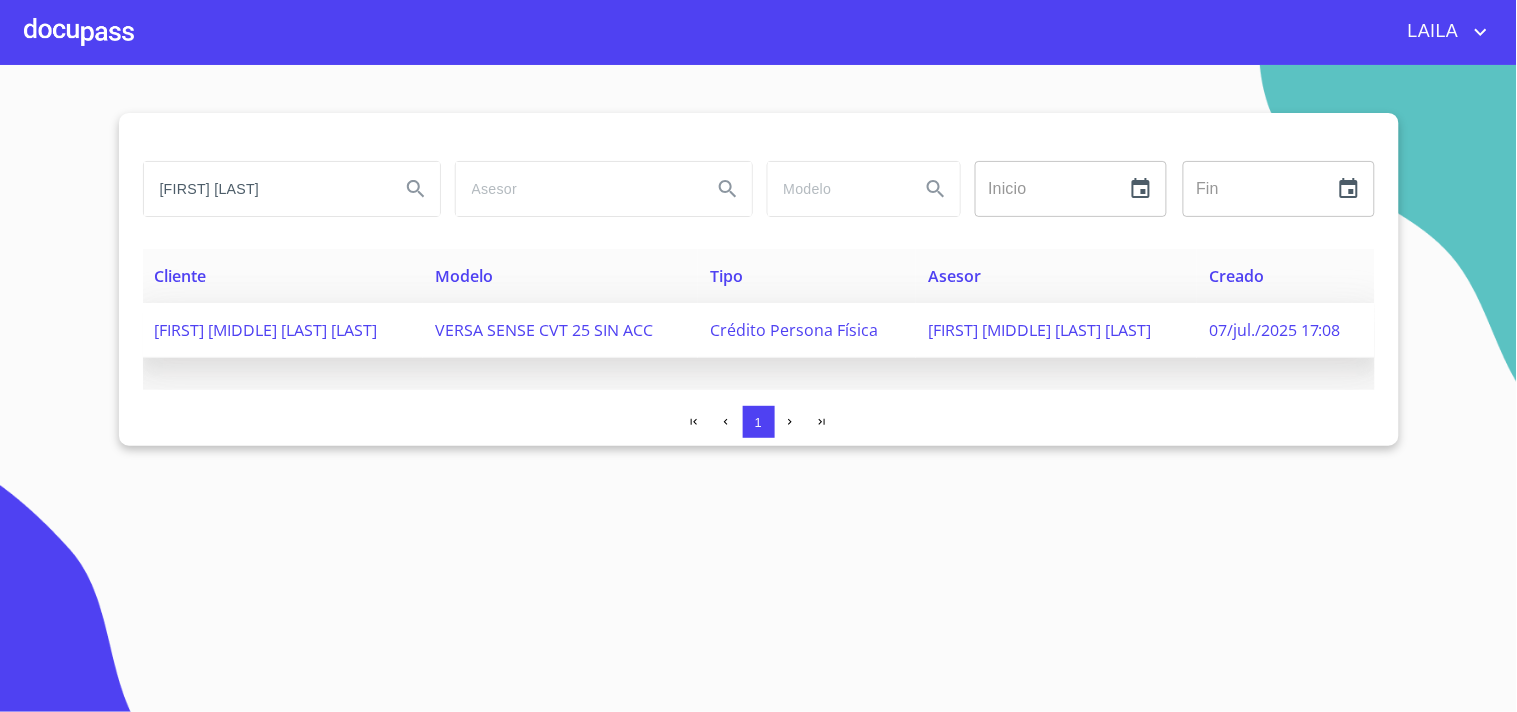 click on "[FIRST] [MIDDLE] [LAST] [LAST]" at bounding box center [266, 330] 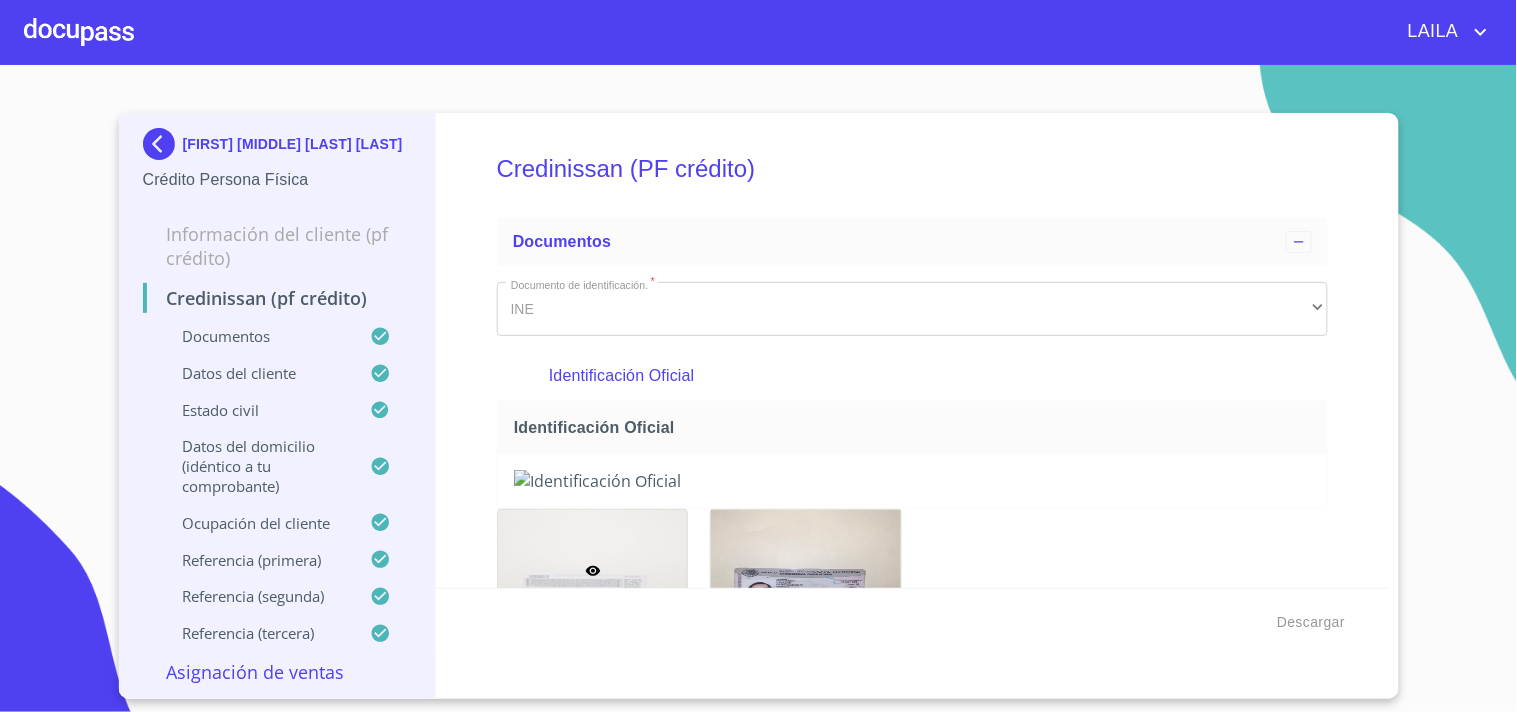 scroll, scrollTop: 0, scrollLeft: 0, axis: both 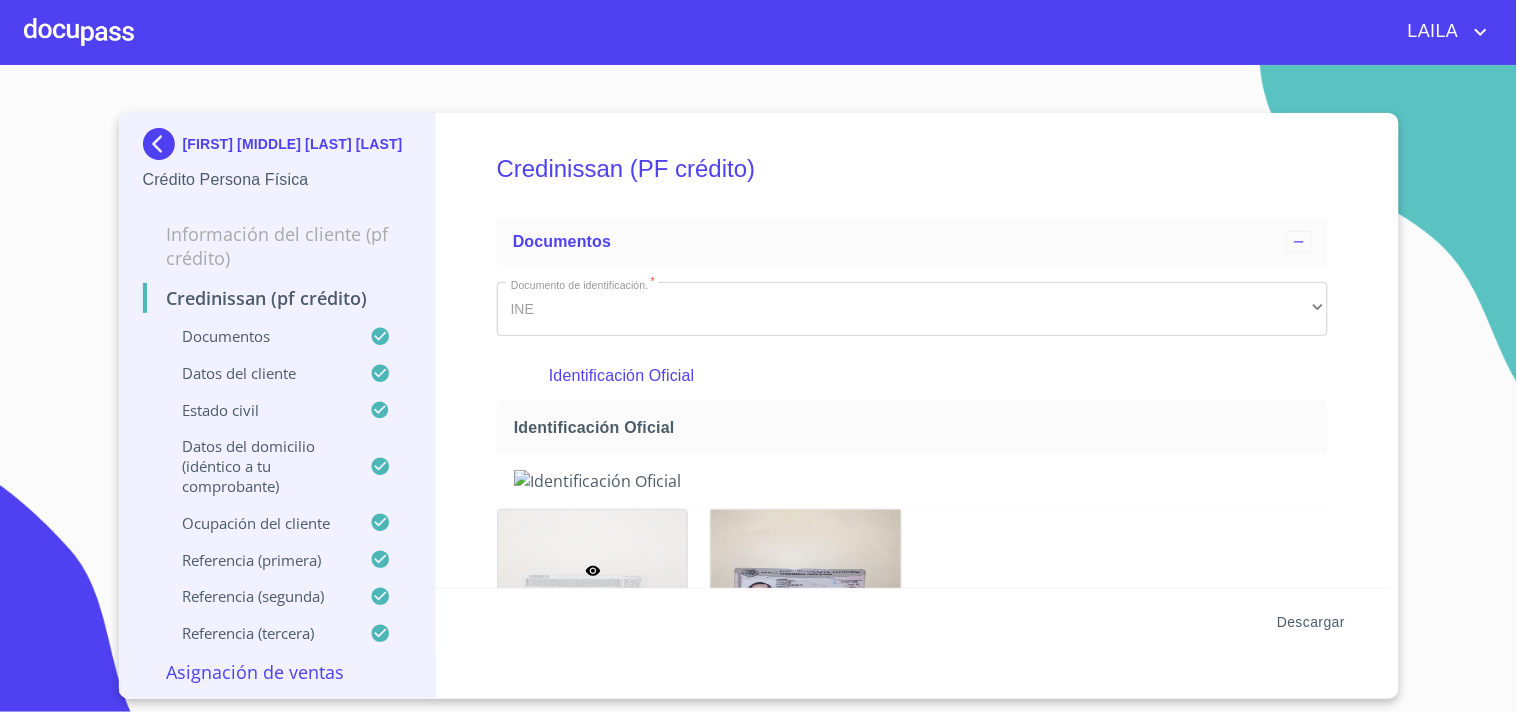 click on "Descargar" at bounding box center [1311, 622] 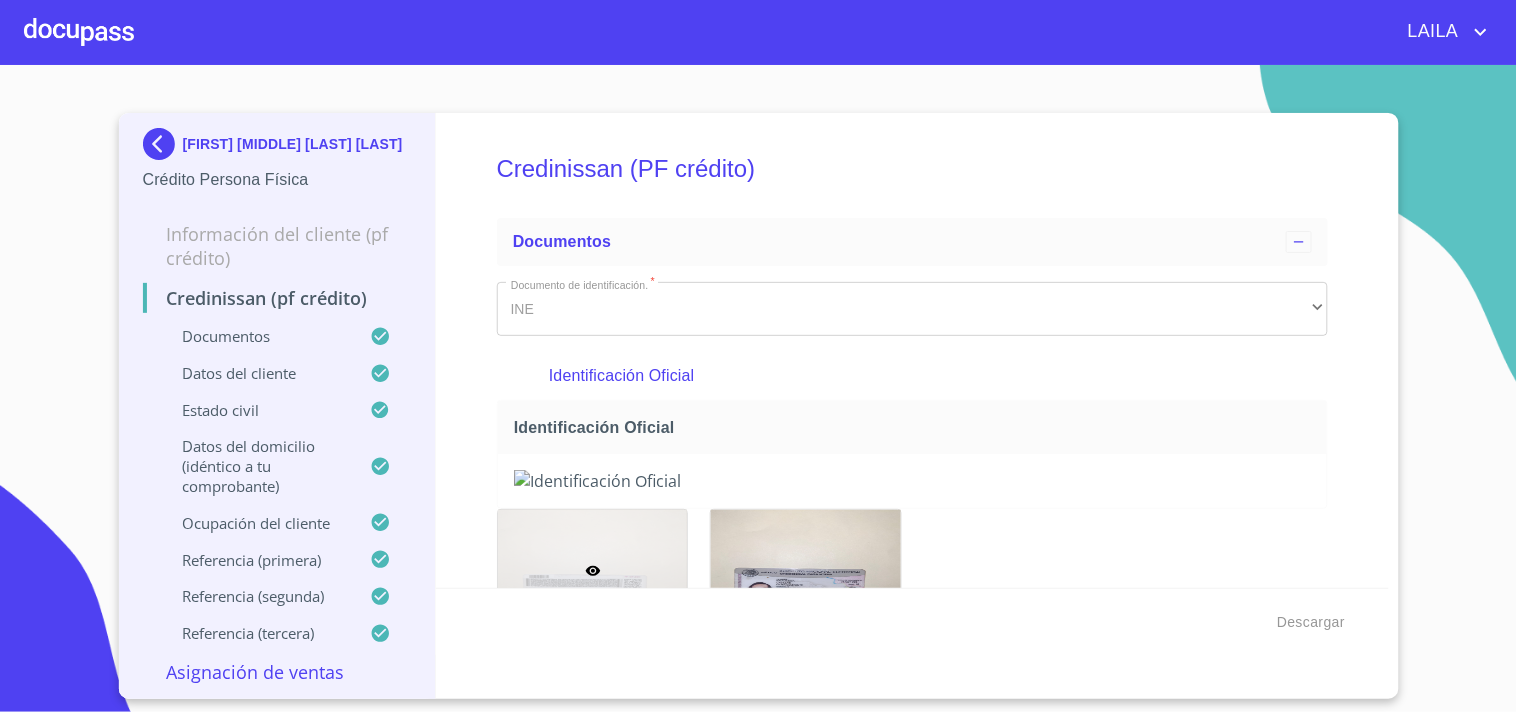 click at bounding box center [163, 144] 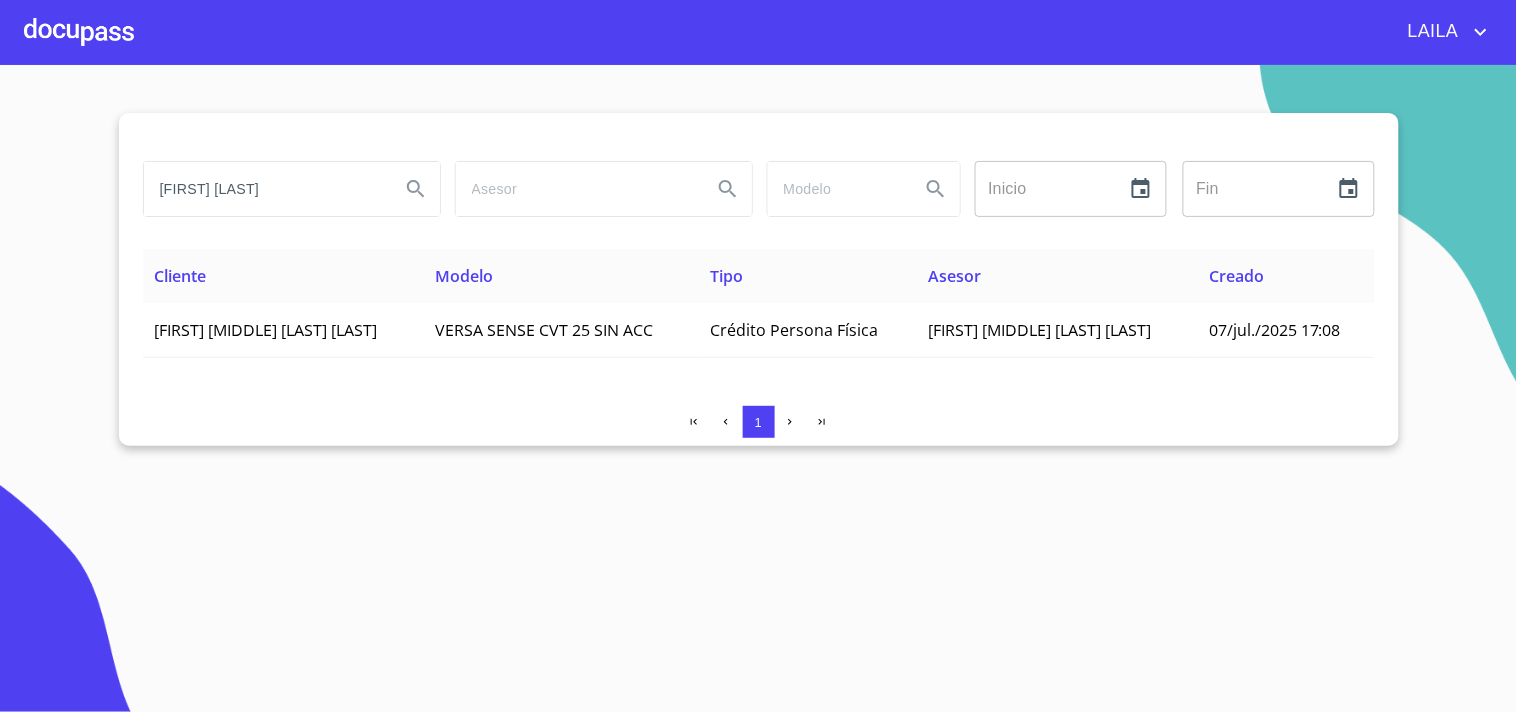 click on "[FIRST] [LAST]" at bounding box center (264, 189) 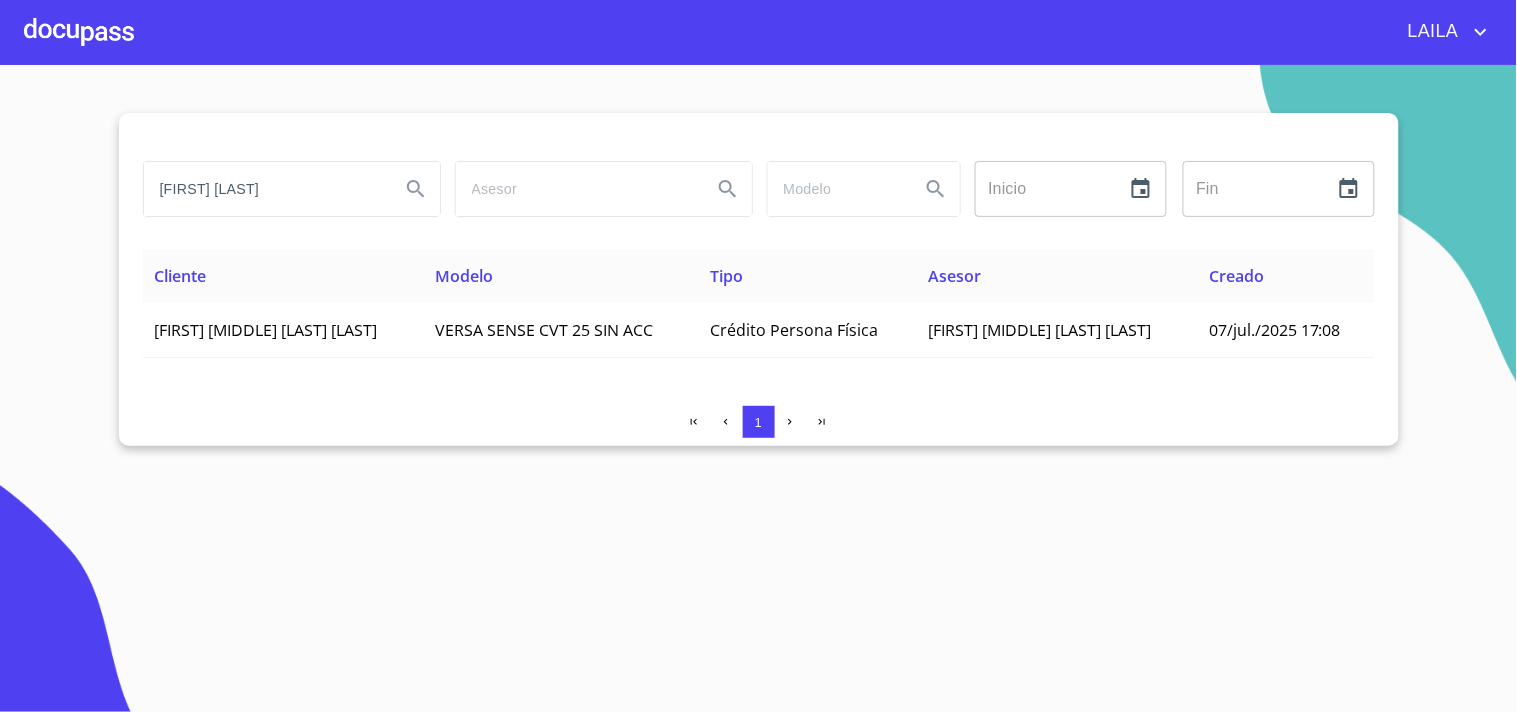 type on "[FIRST] [LAST]" 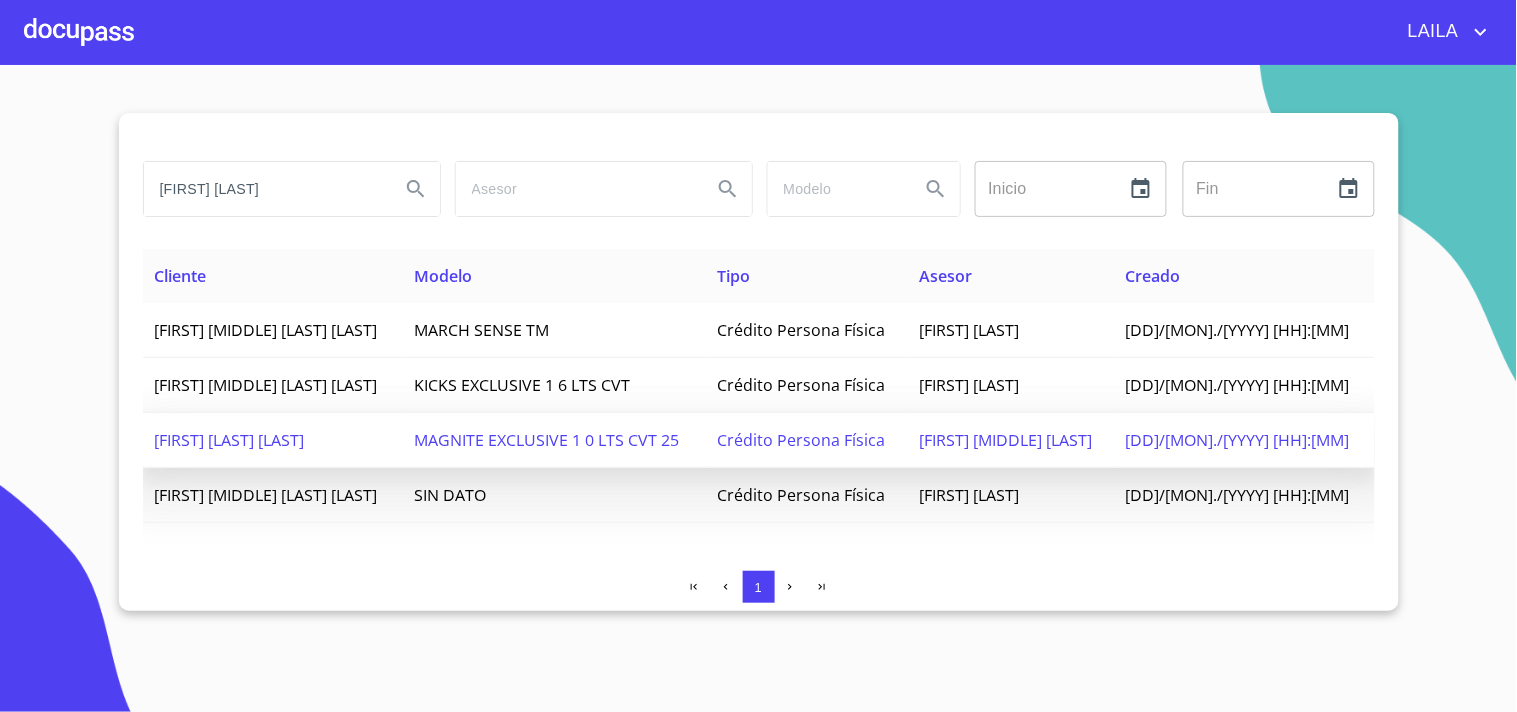 click on "[FIRST] [LAST] [LAST]" at bounding box center (266, 330) 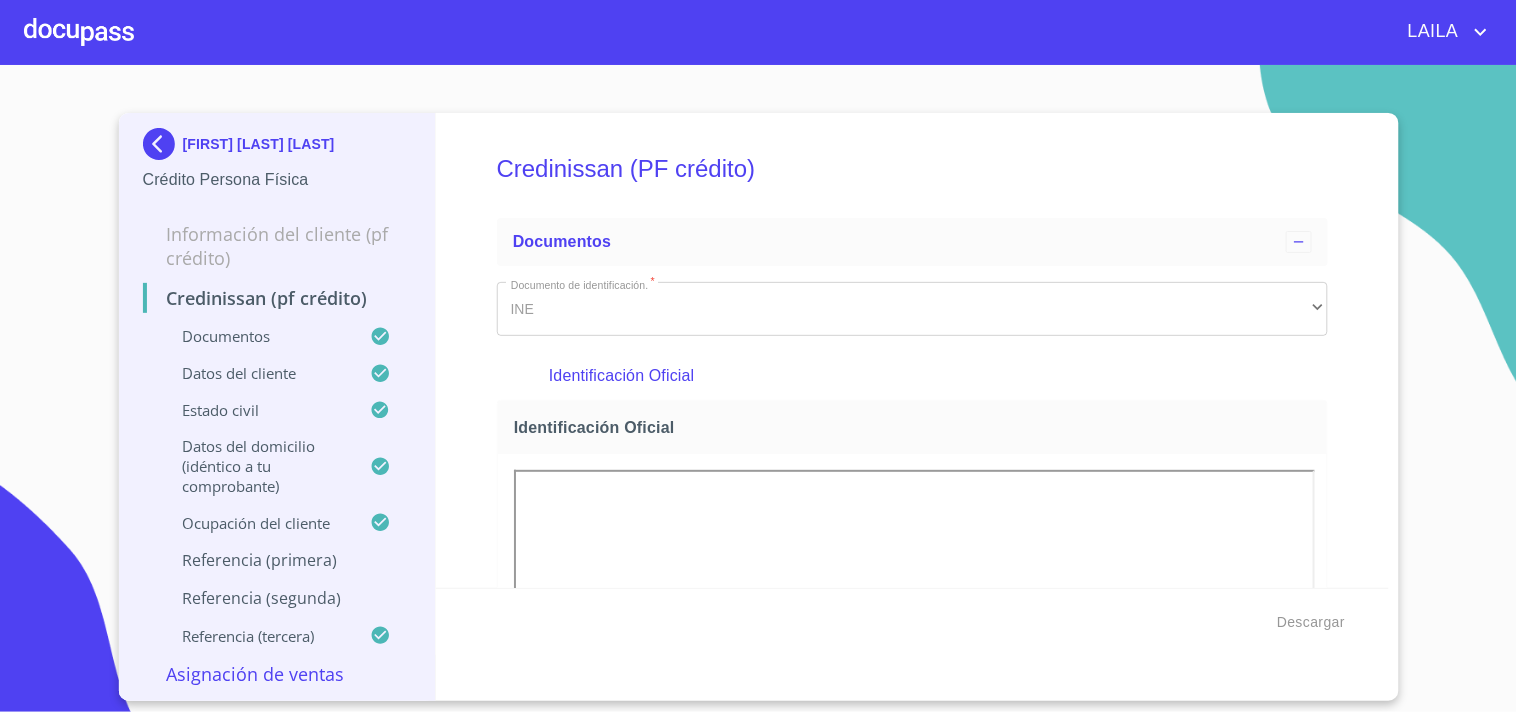 click at bounding box center (163, 144) 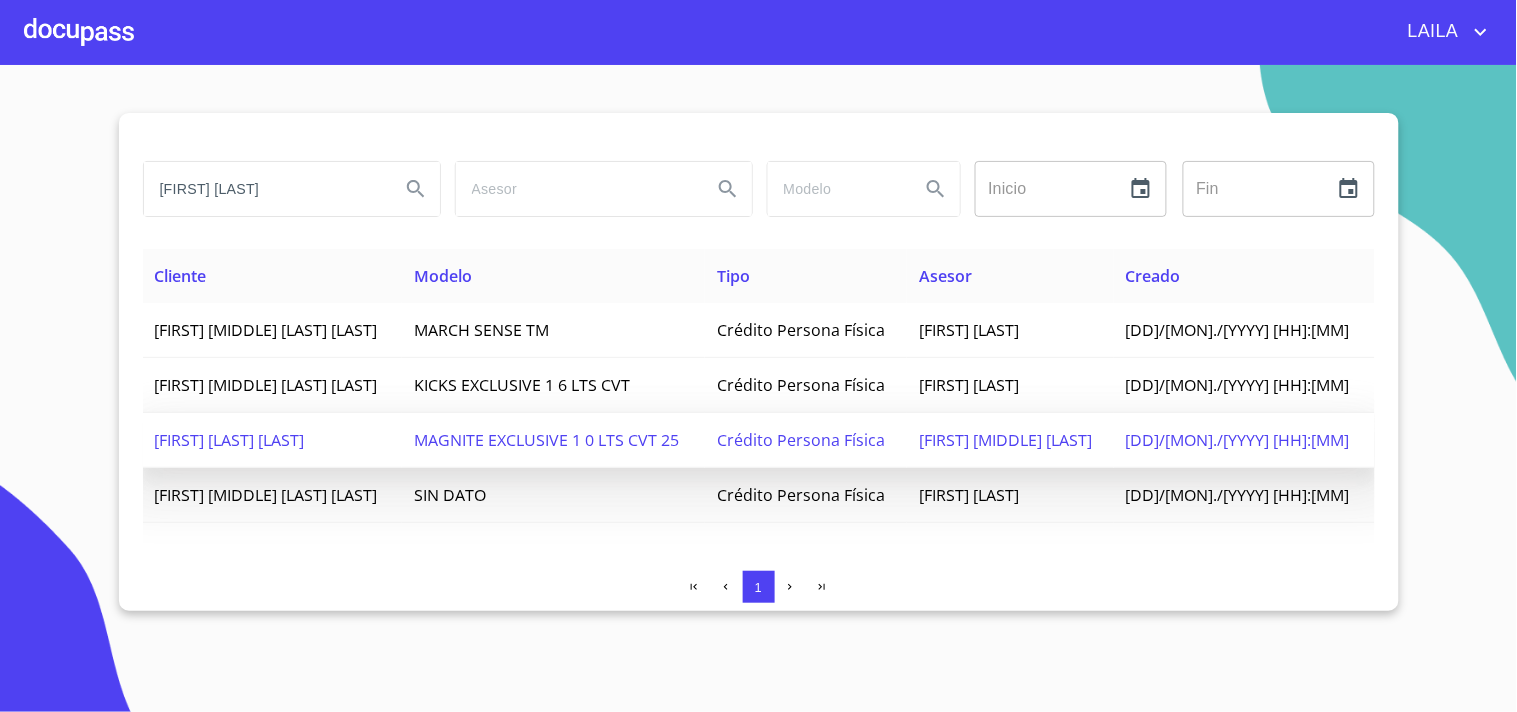 click on "[FIRST] [LAST] [LAST]" at bounding box center (266, 330) 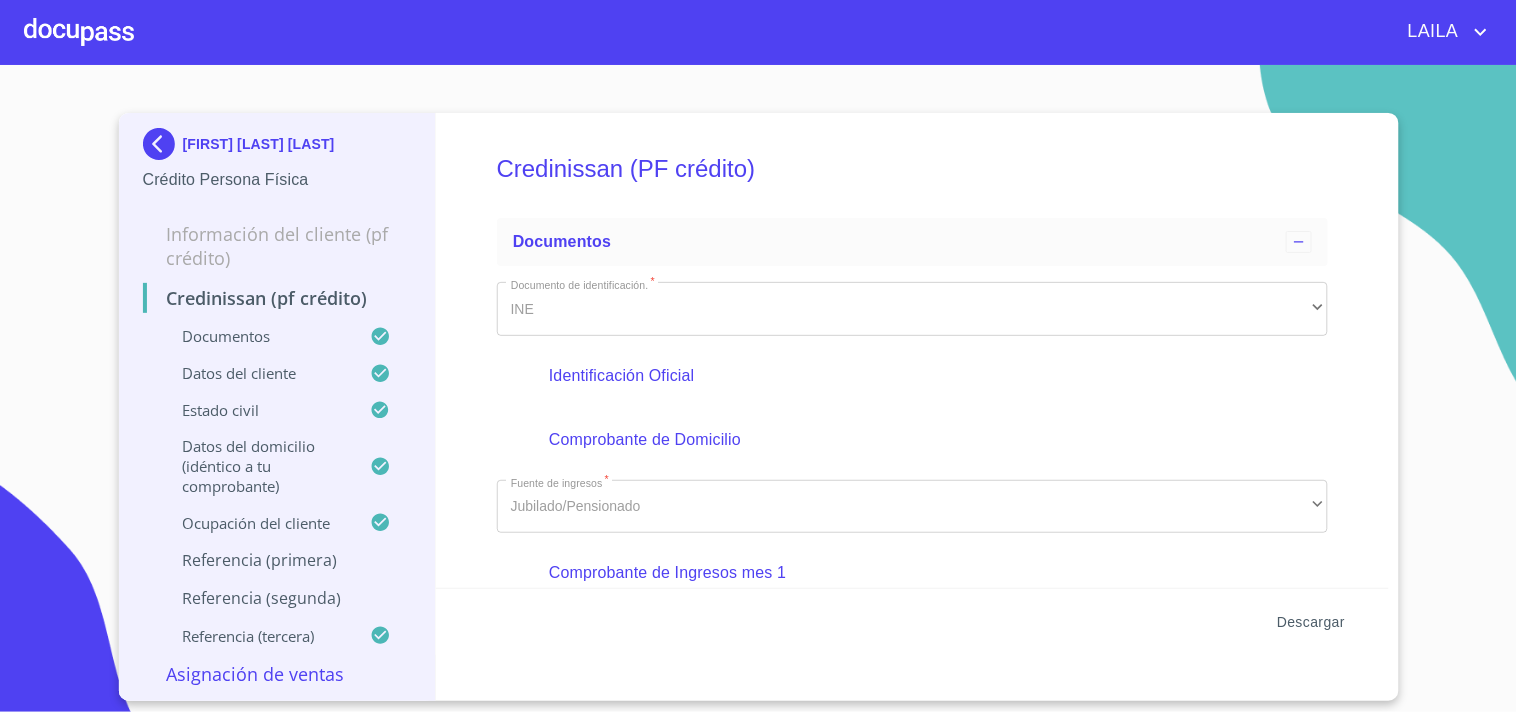 click on "Descargar" at bounding box center (1311, 622) 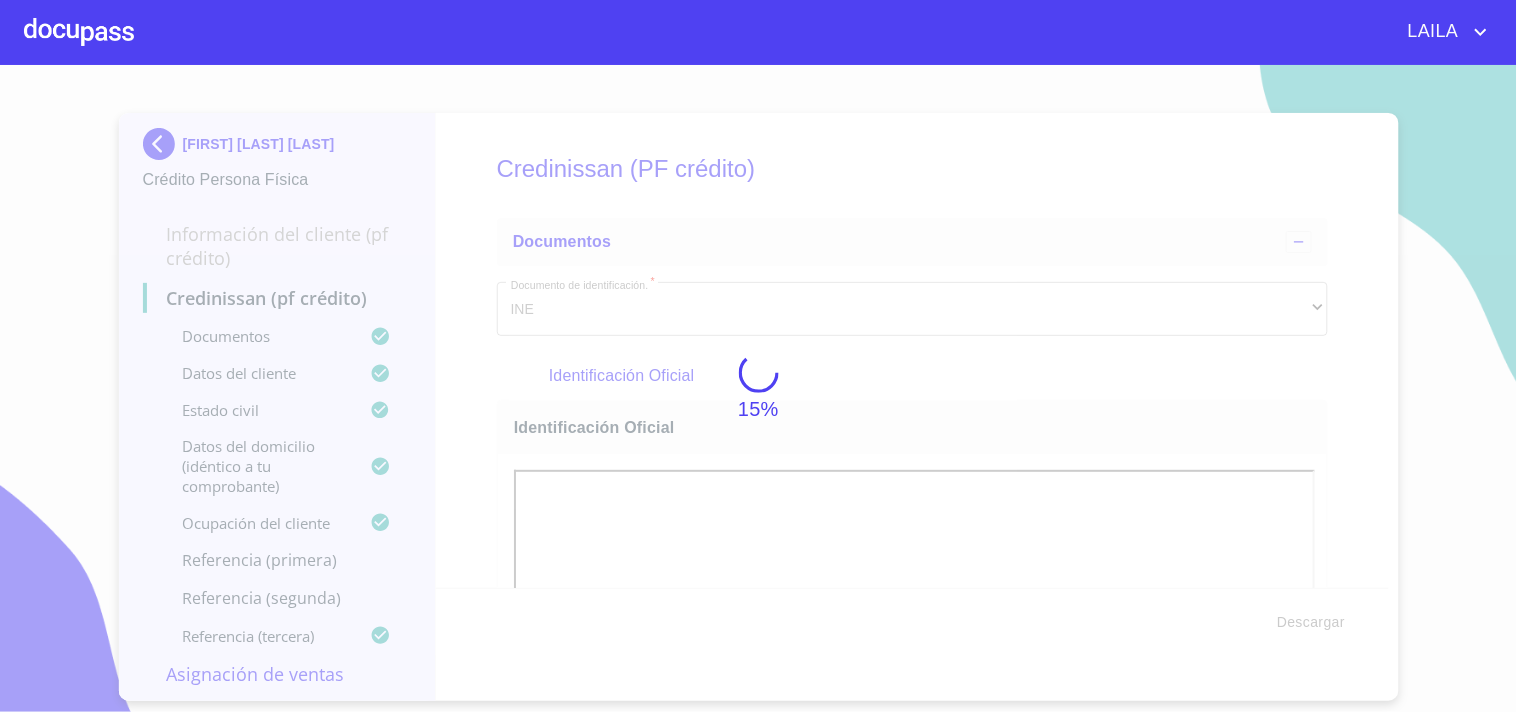 scroll, scrollTop: 0, scrollLeft: 0, axis: both 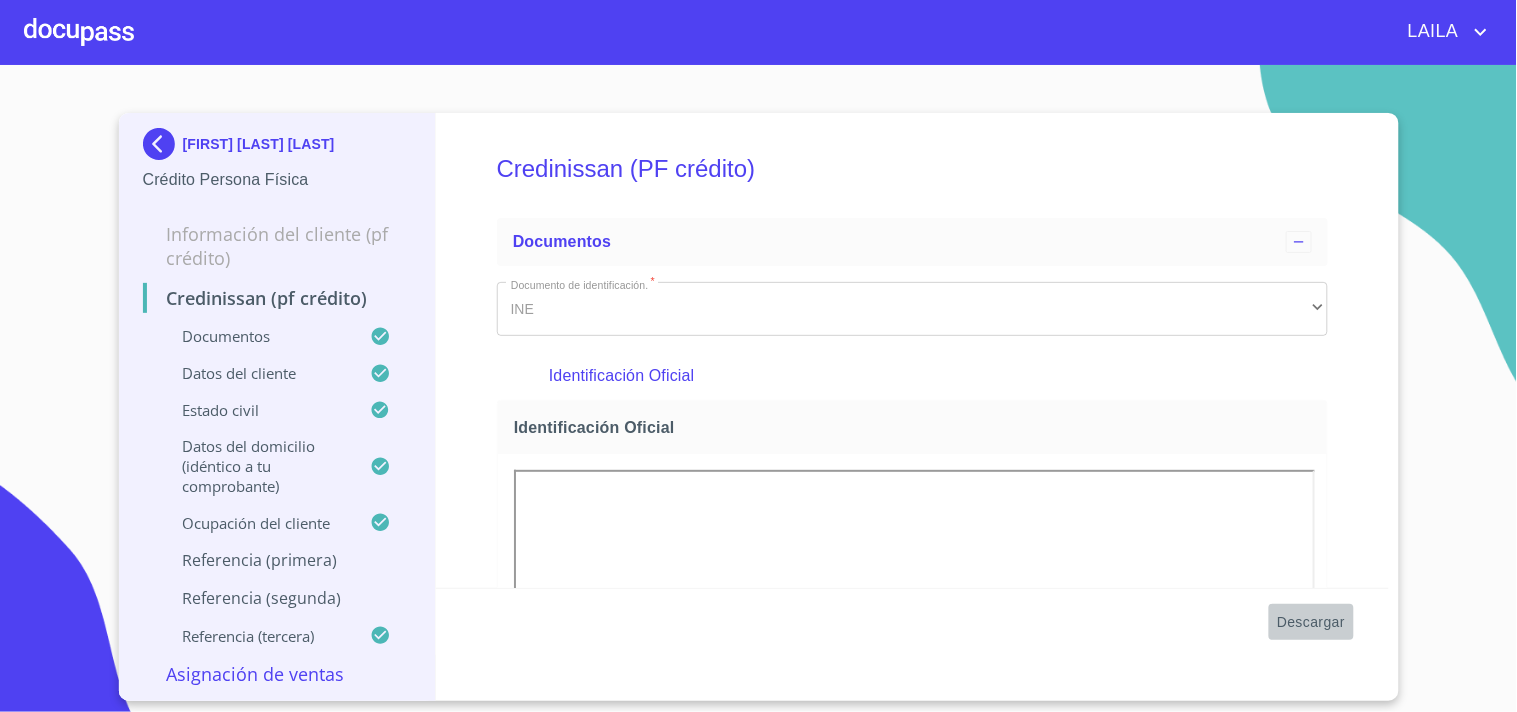 click on "Descargar" at bounding box center (1311, 622) 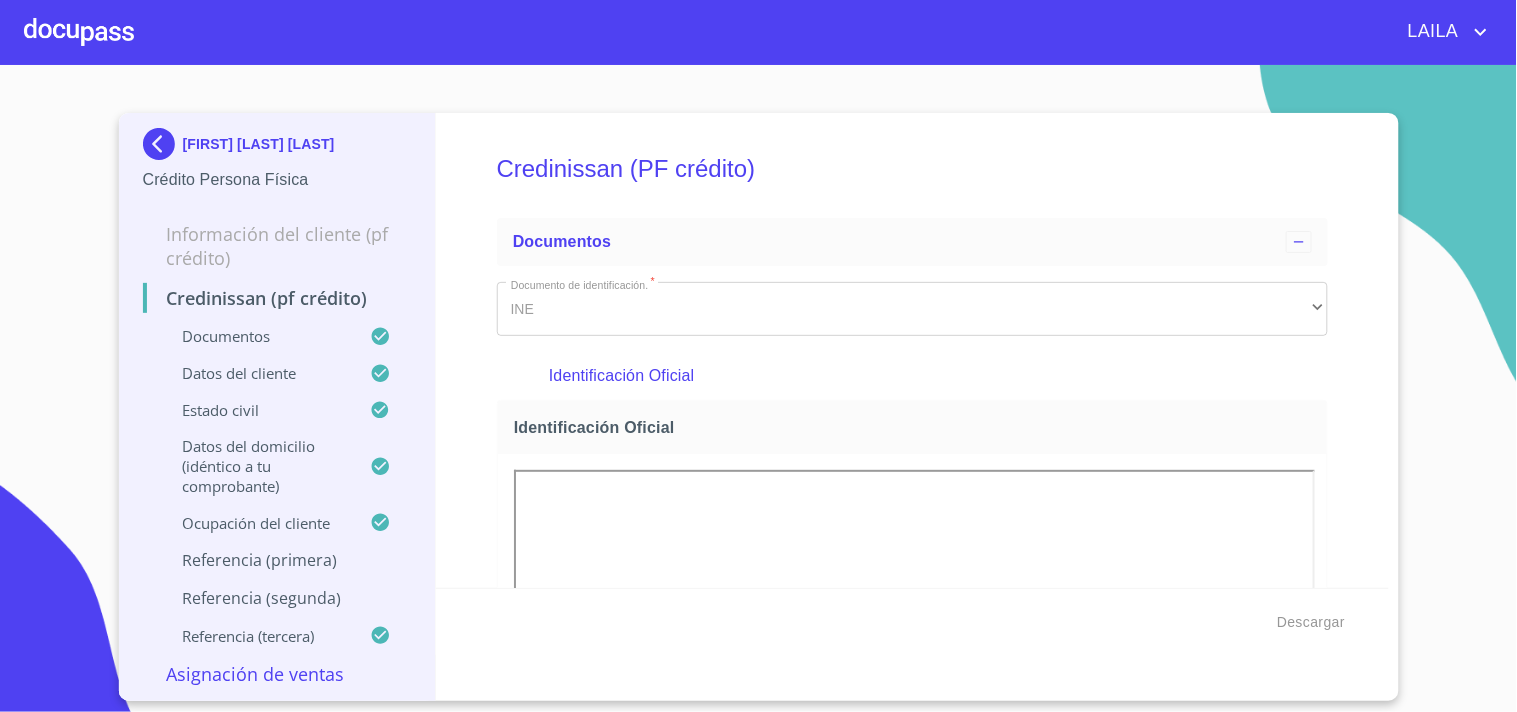 click at bounding box center [163, 144] 